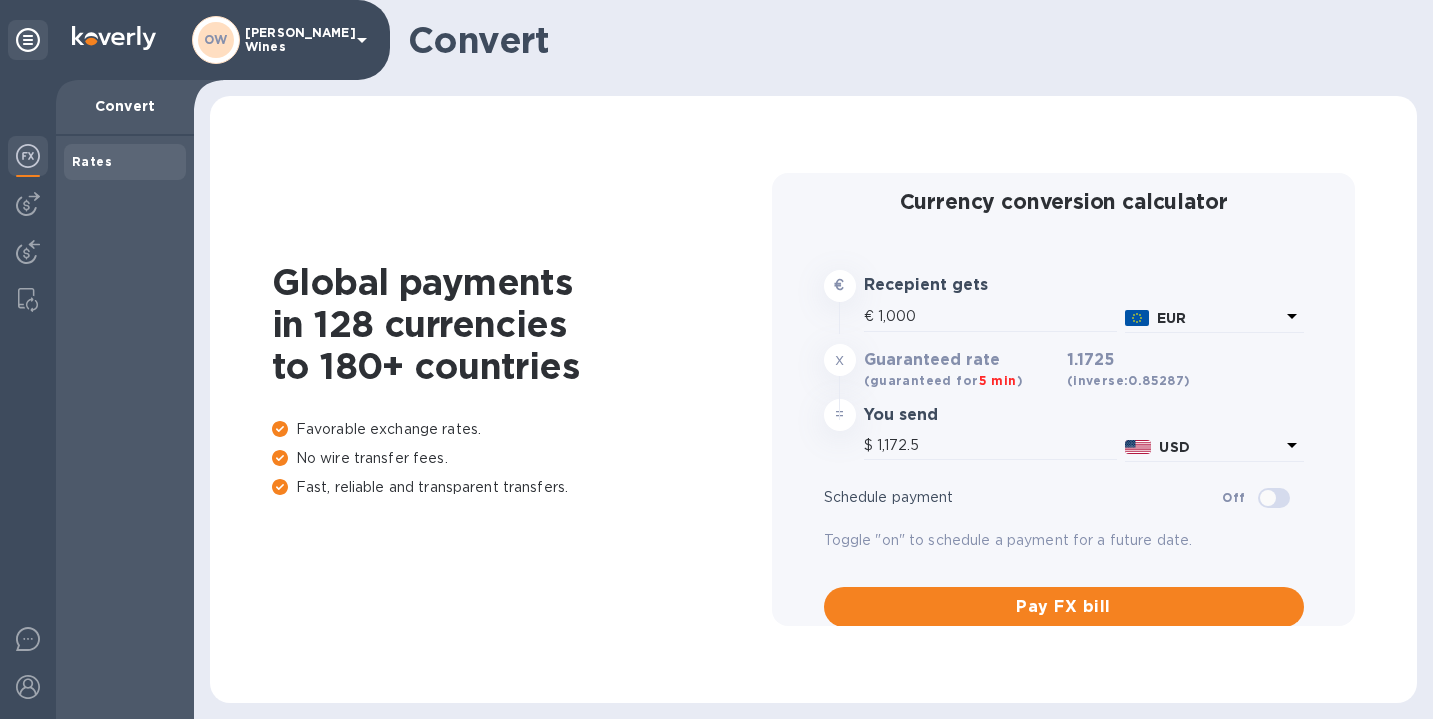 scroll, scrollTop: 0, scrollLeft: 0, axis: both 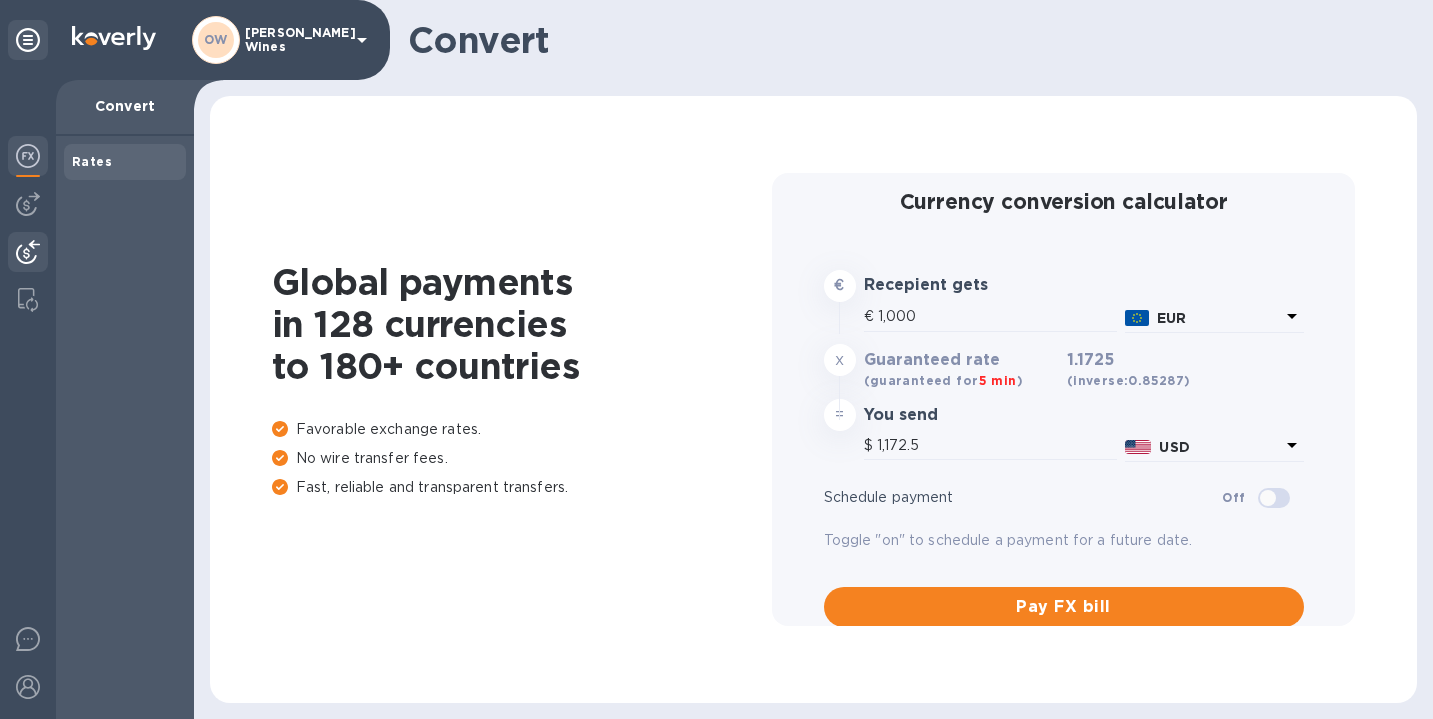 click at bounding box center (28, 252) 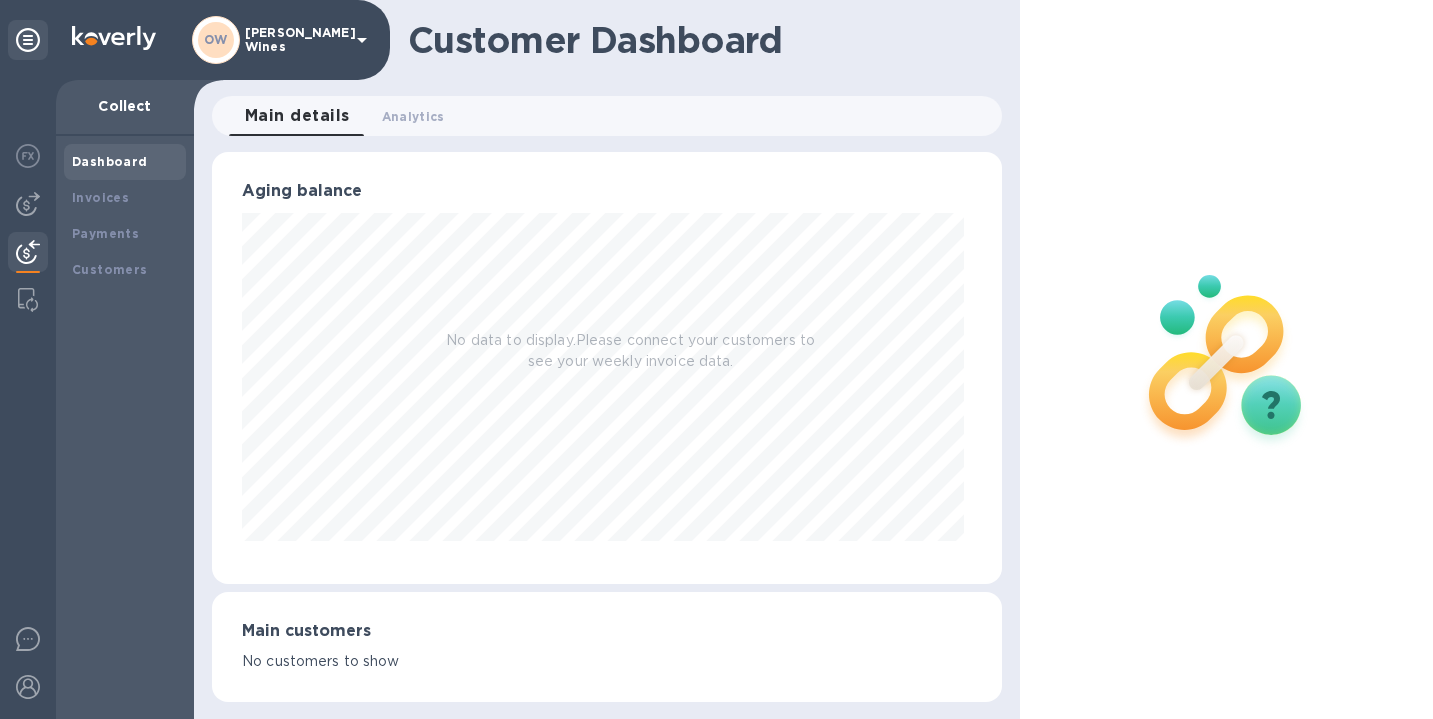 scroll, scrollTop: 999568, scrollLeft: 999218, axis: both 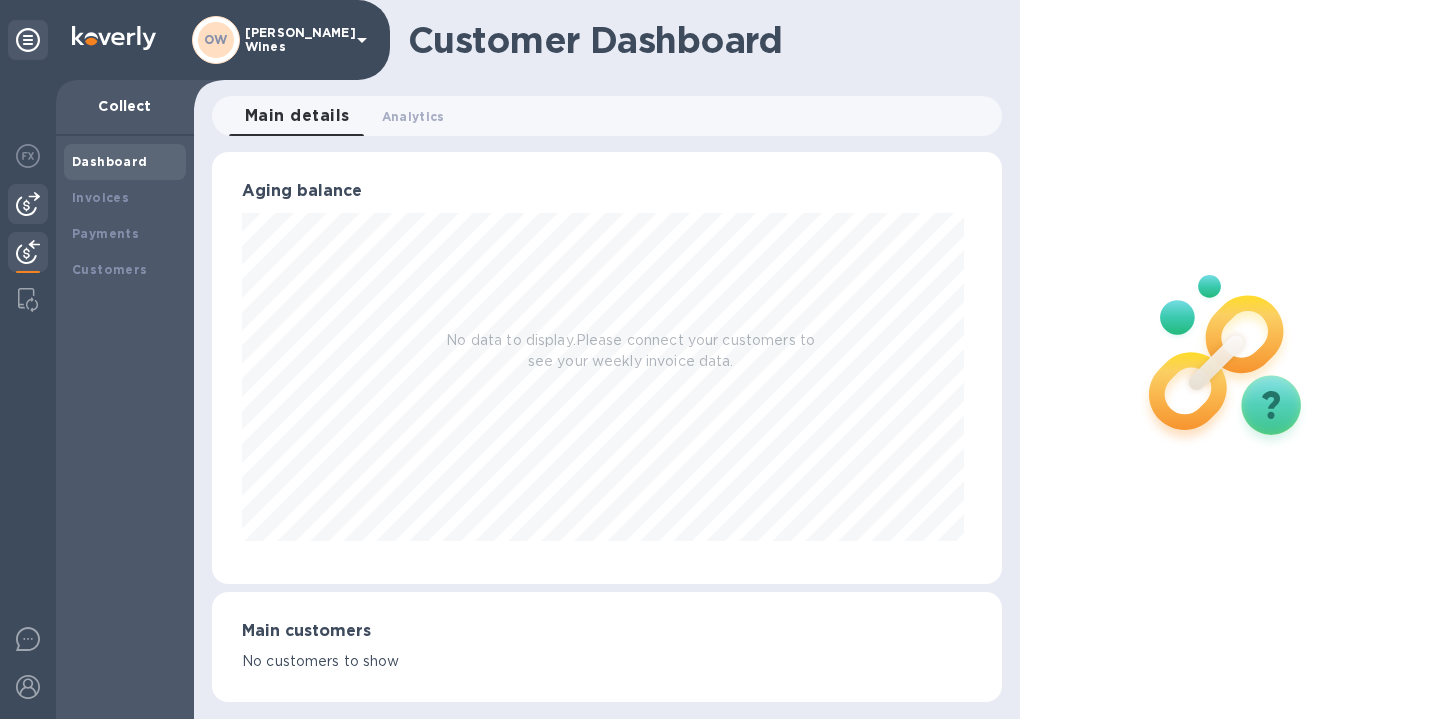 click at bounding box center [28, 204] 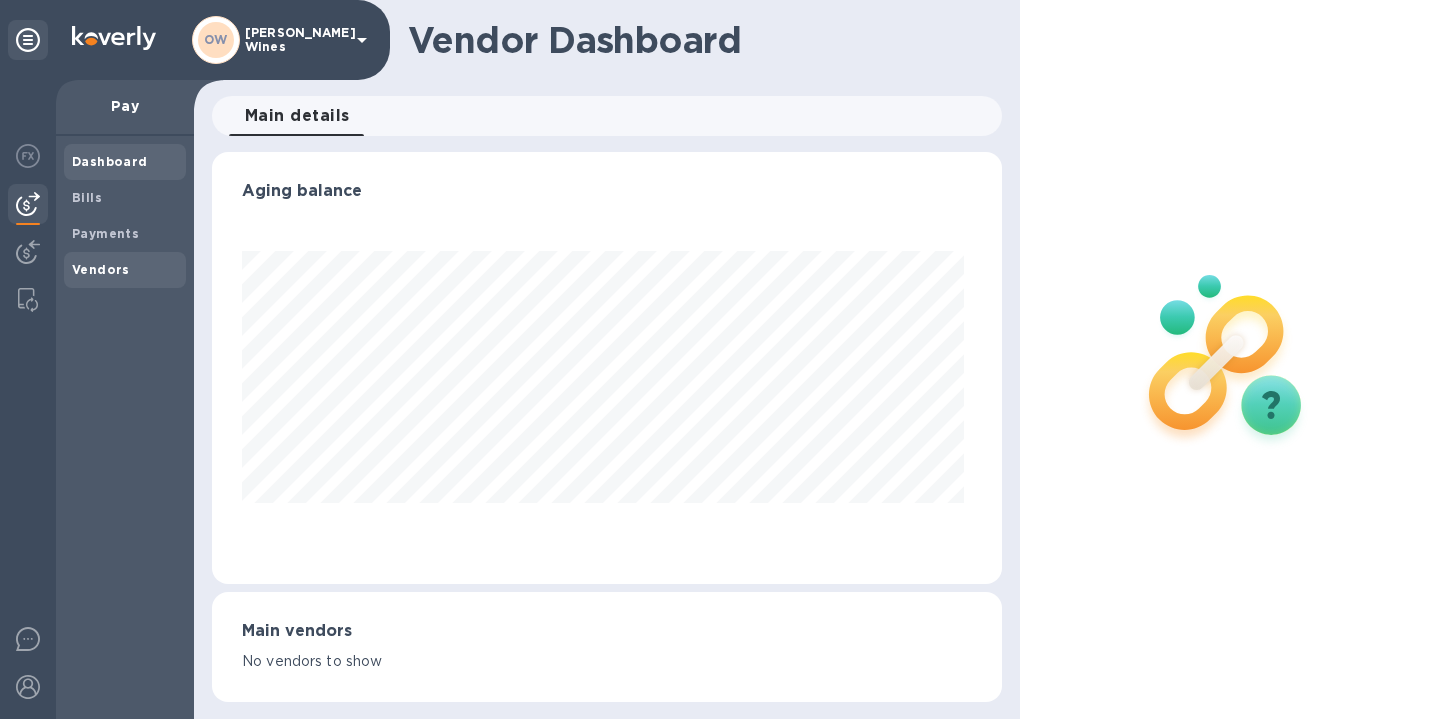 click on "Vendors" at bounding box center (101, 269) 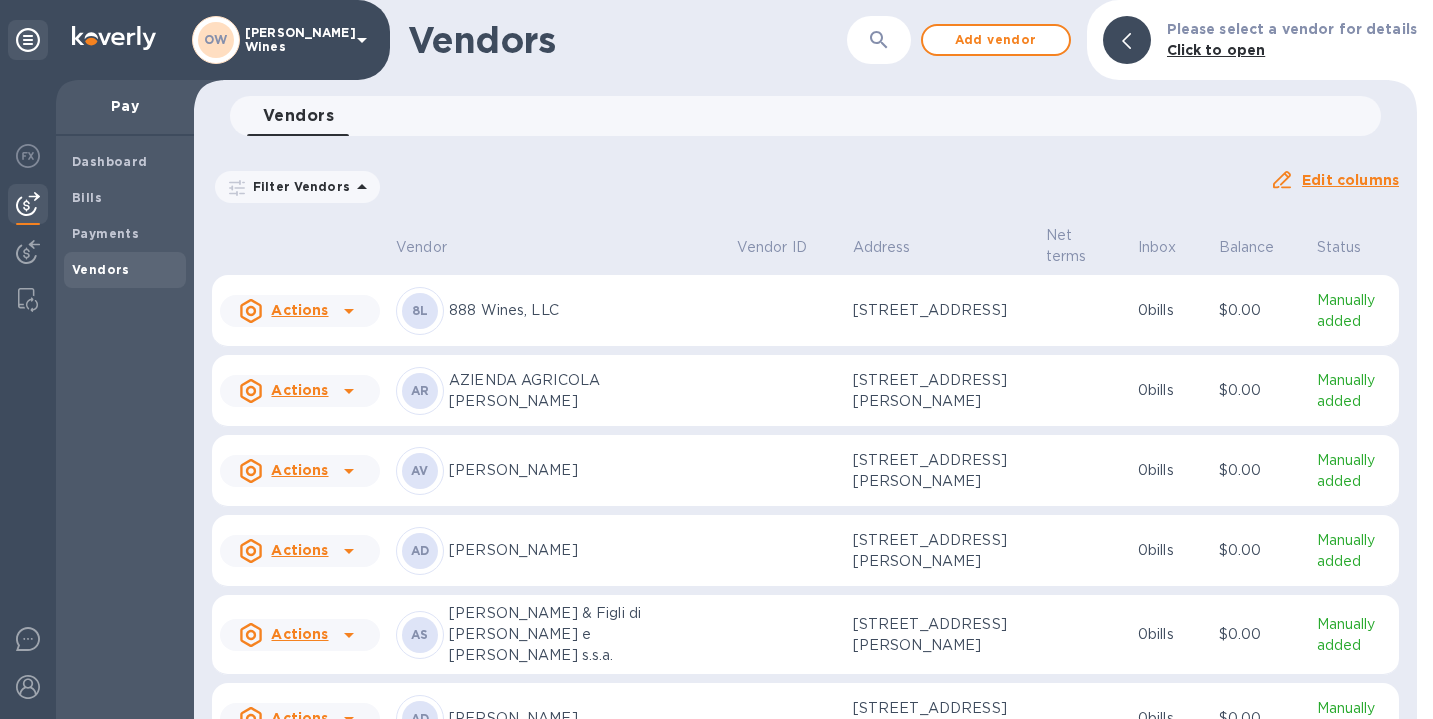 click 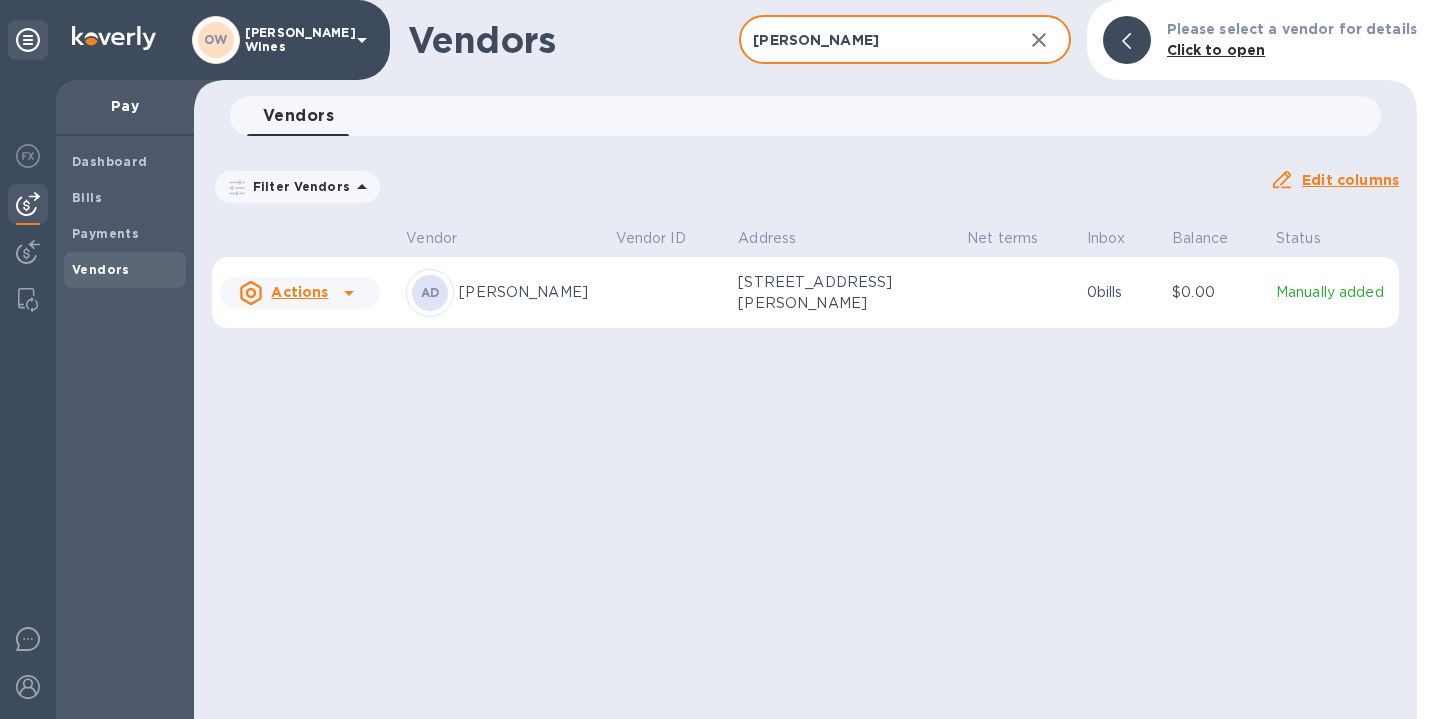 type on "[PERSON_NAME]" 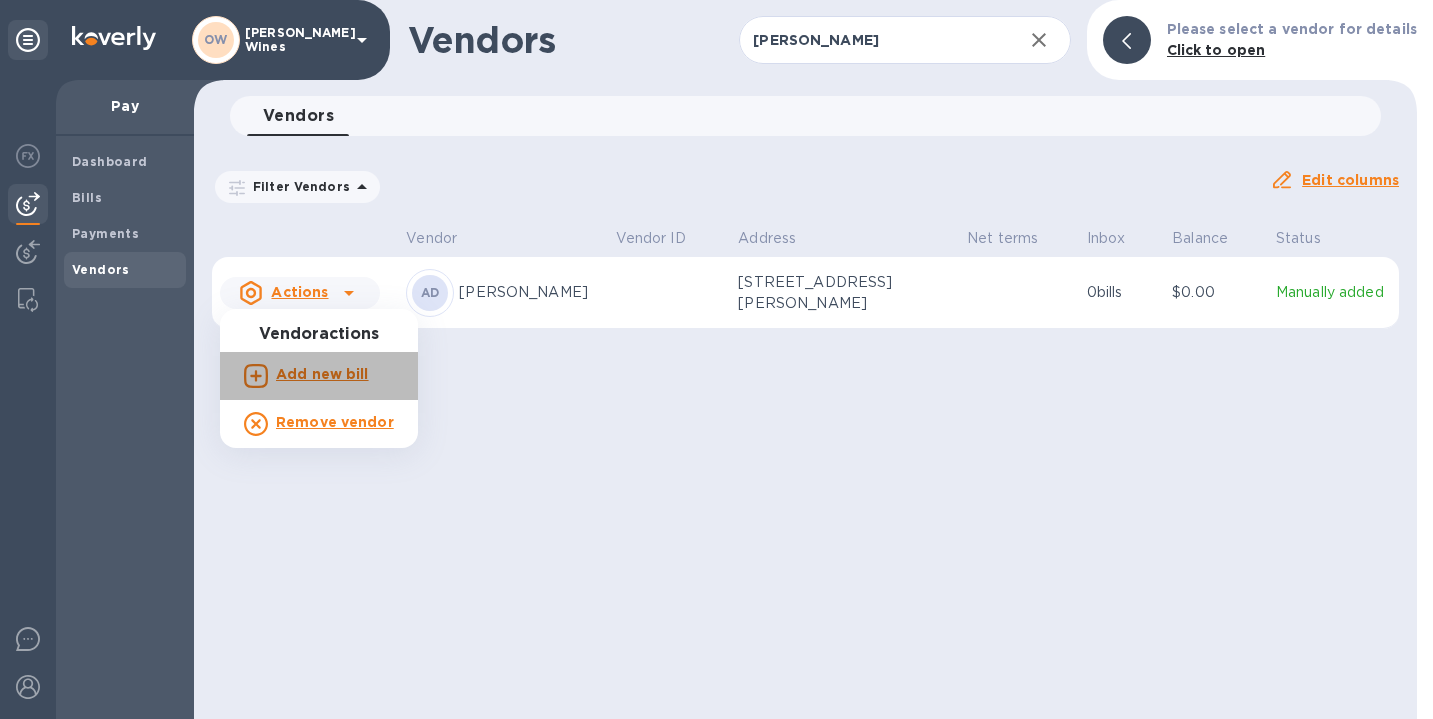 click on "Add new bill" at bounding box center (322, 374) 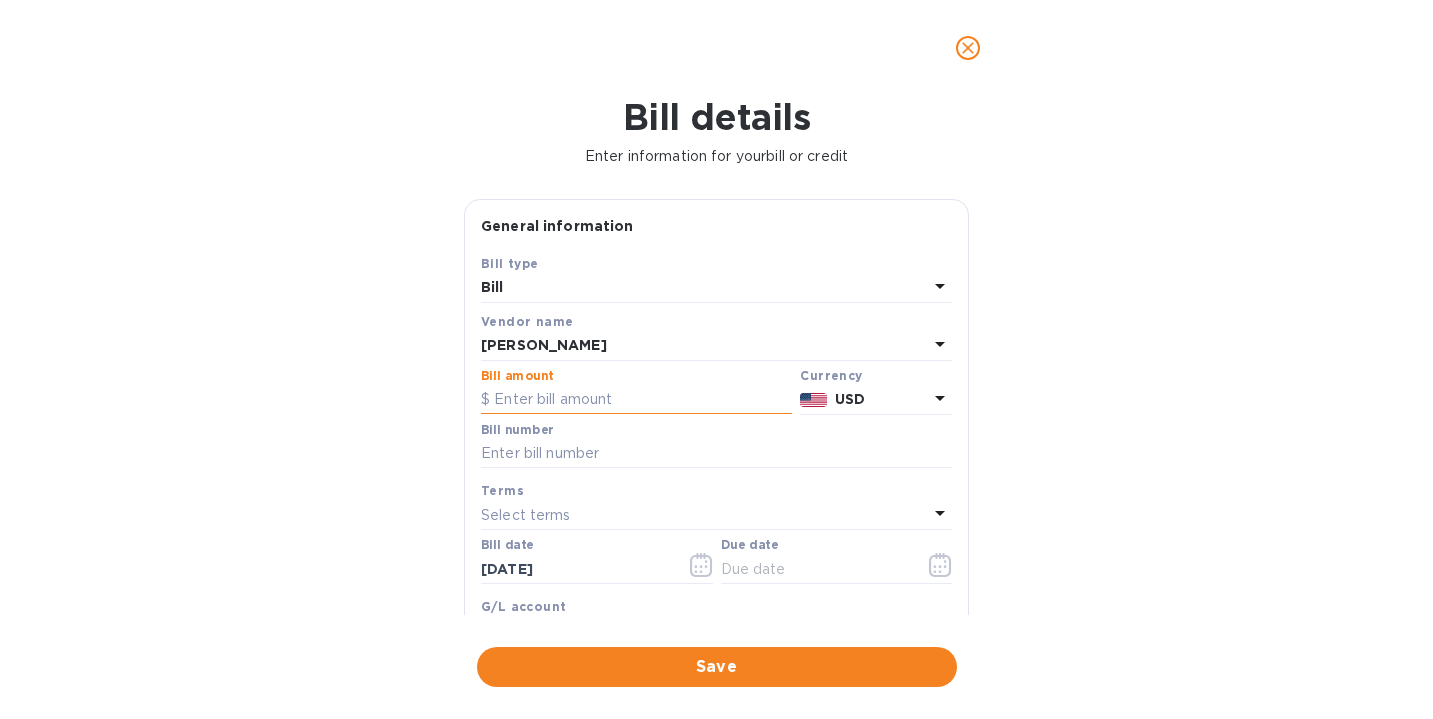 click at bounding box center [636, 400] 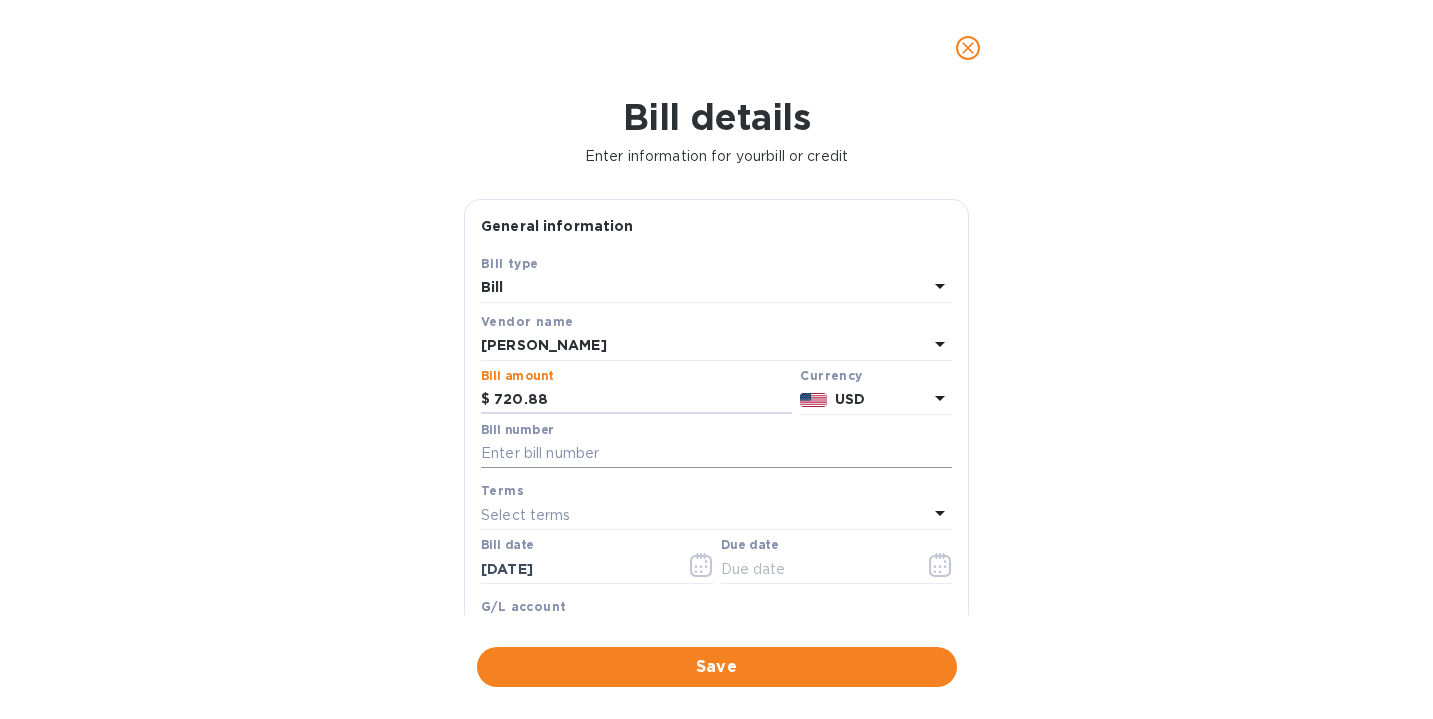 type on "720.88" 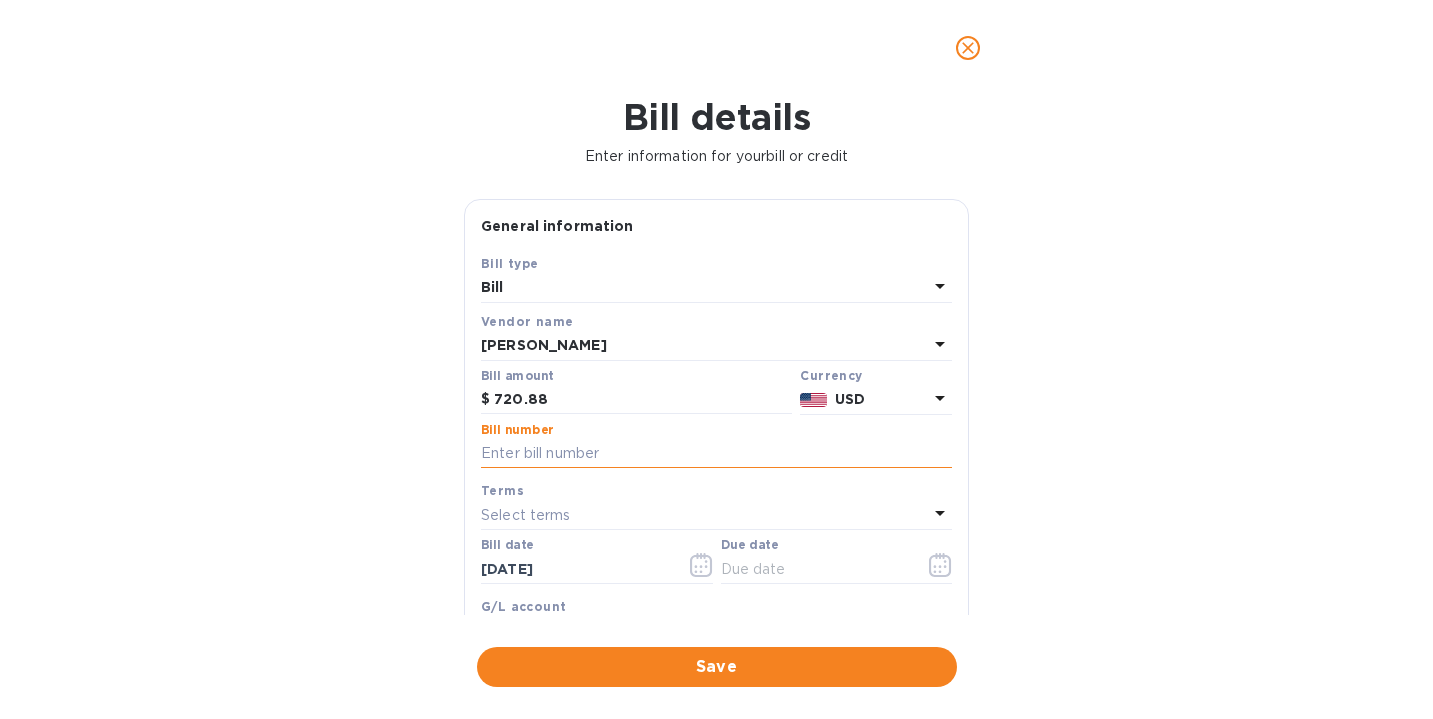 click at bounding box center [716, 454] 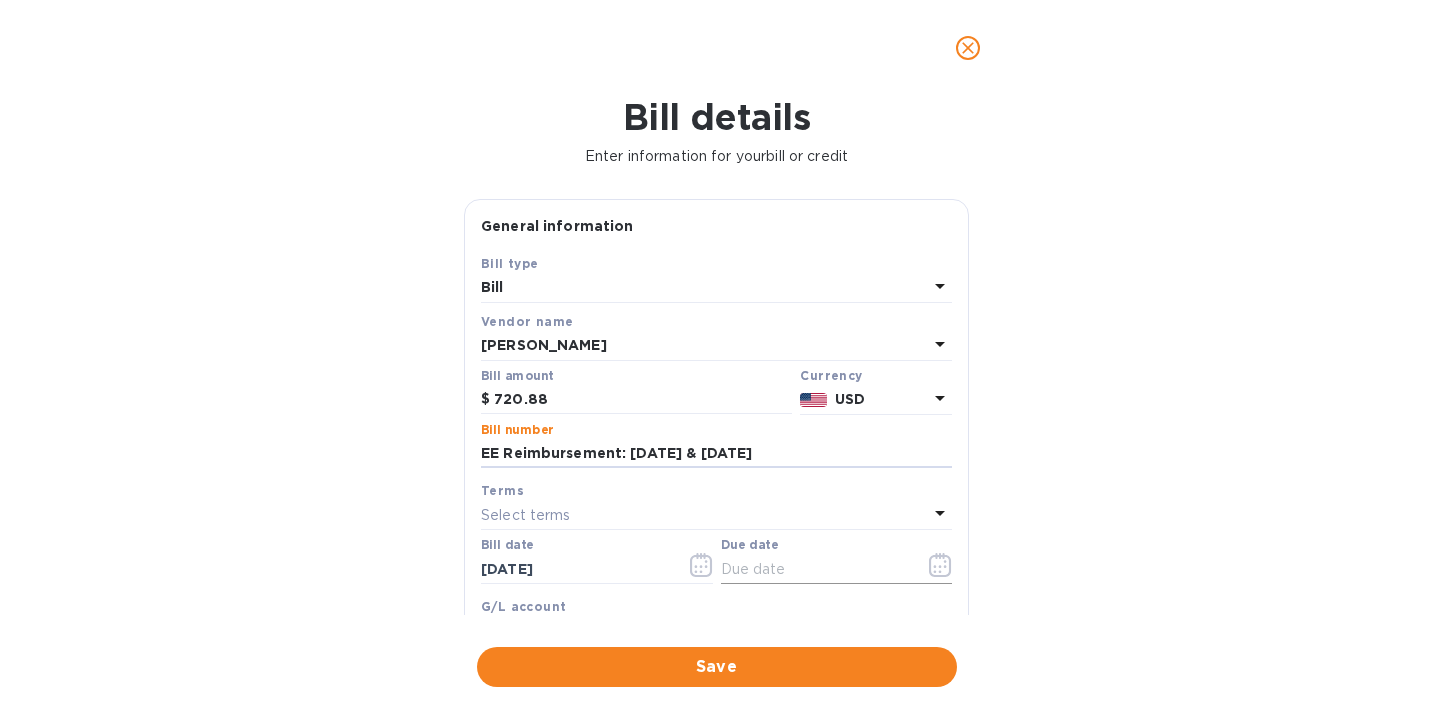 type on "EE Reimbursement: [DATE] & [DATE]" 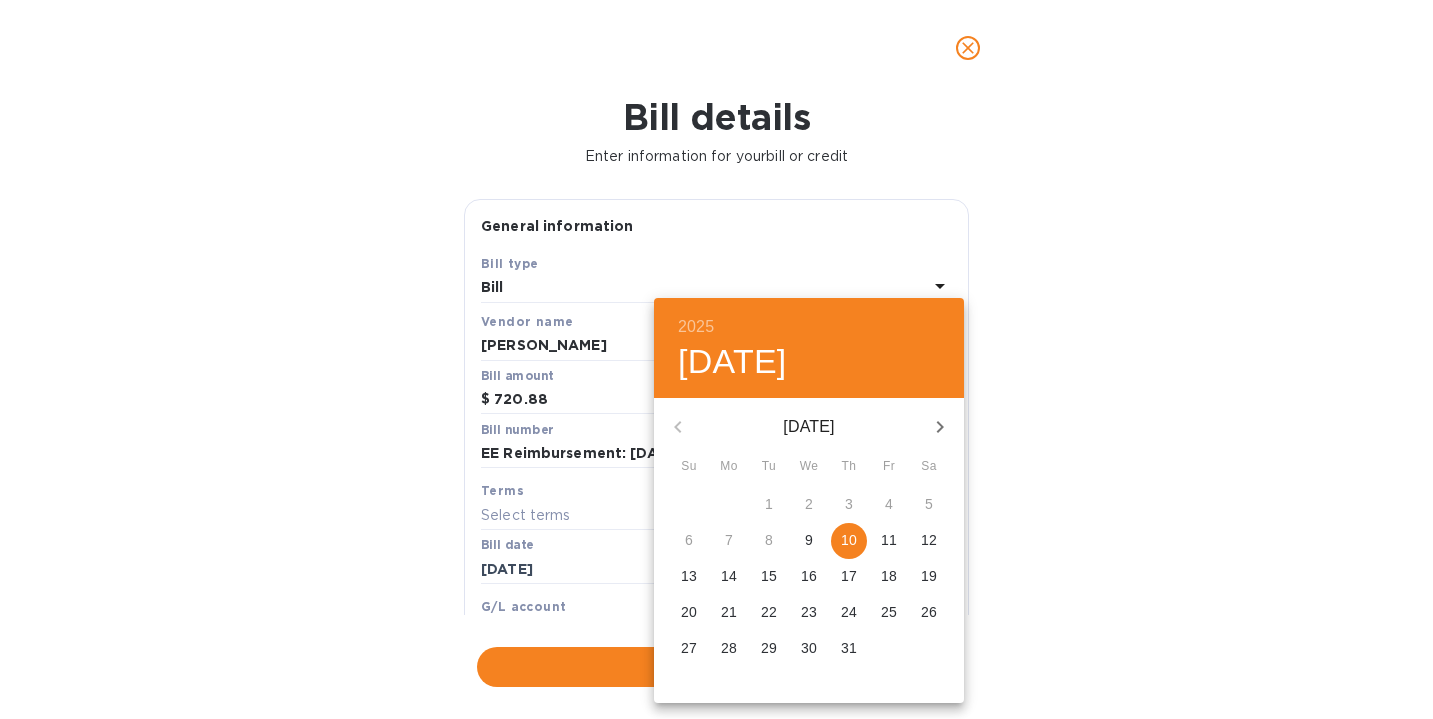 click on "10" at bounding box center [849, 540] 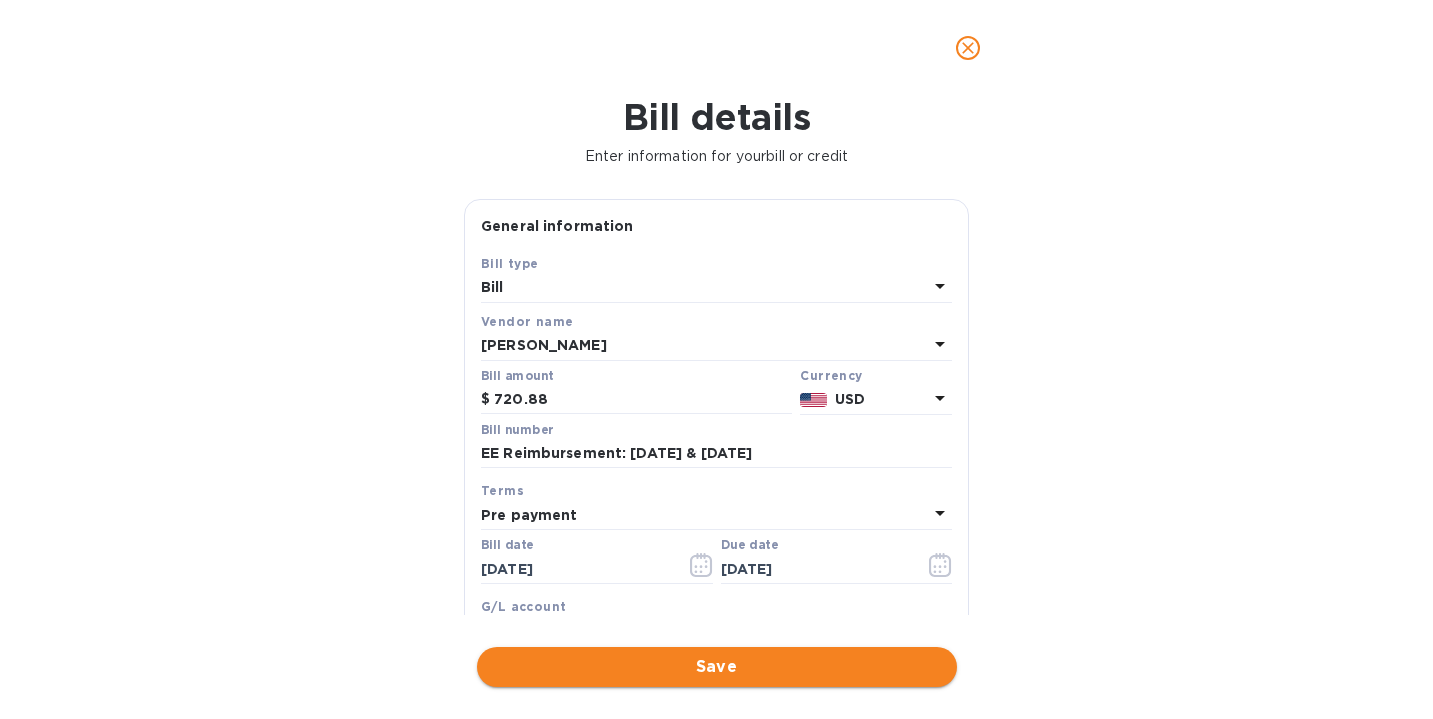 click on "Save" at bounding box center (717, 667) 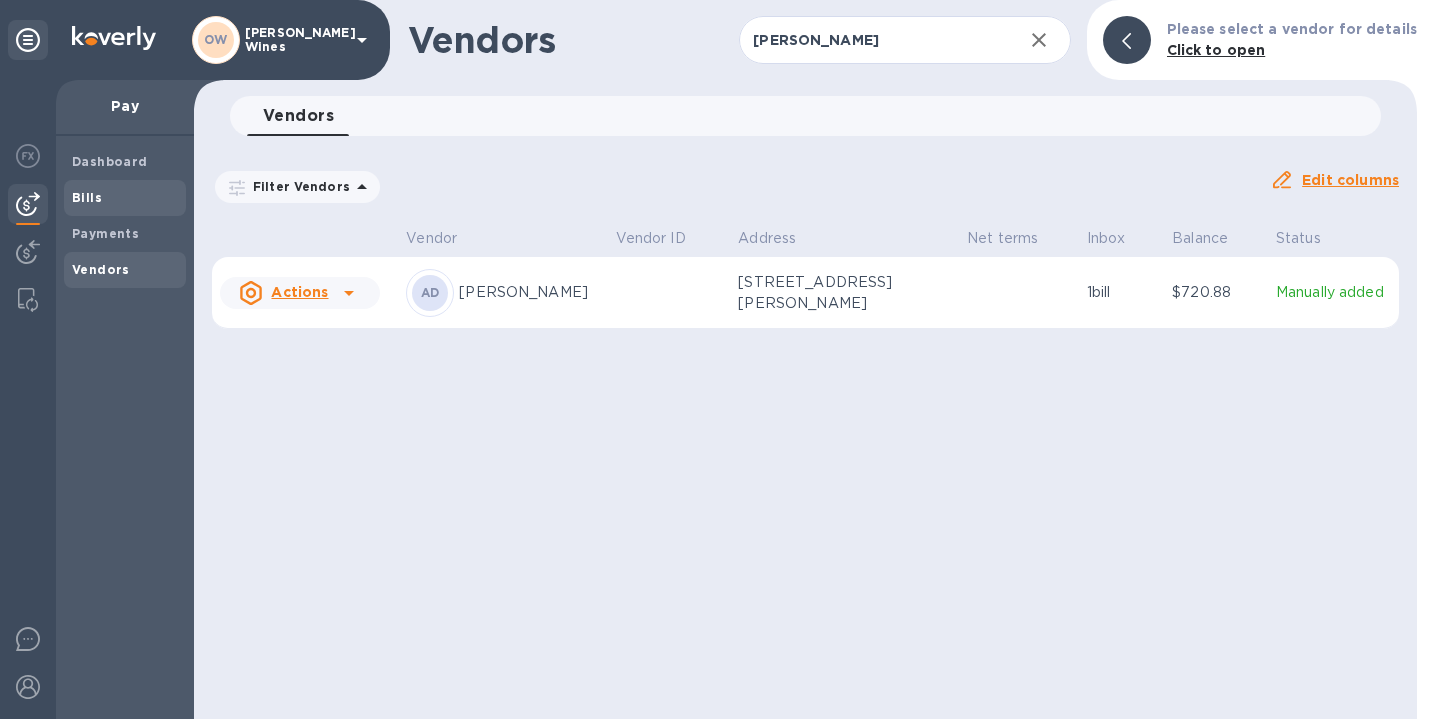 click on "Bills" at bounding box center [87, 197] 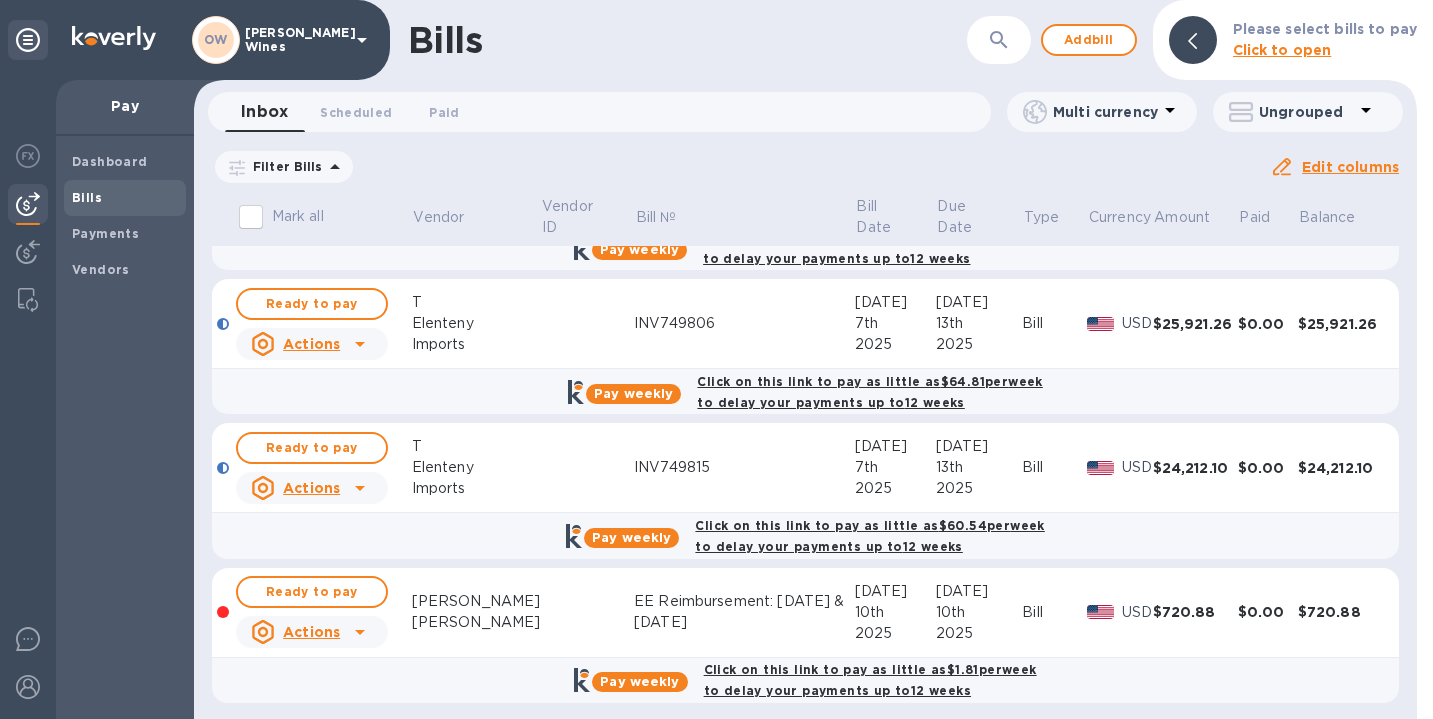 scroll, scrollTop: 1163, scrollLeft: 0, axis: vertical 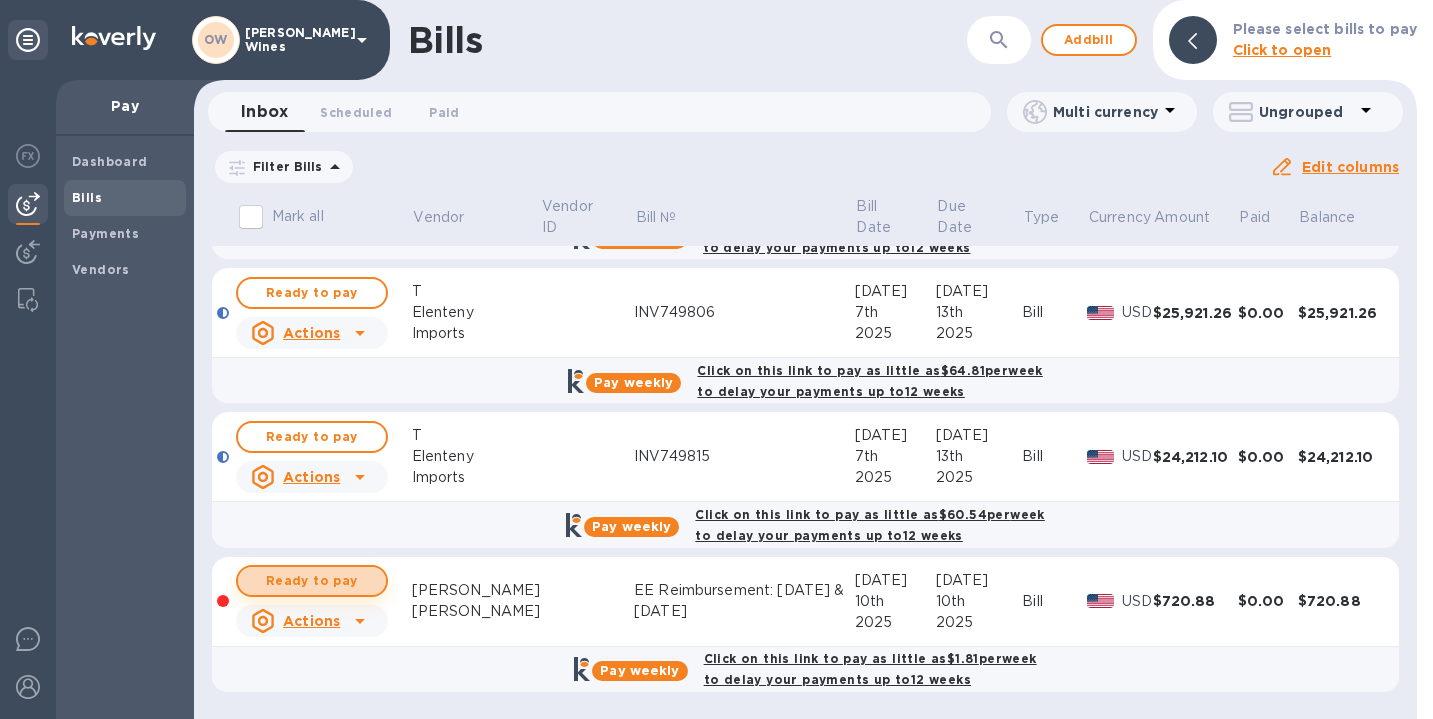 click on "Ready to pay" at bounding box center (312, 581) 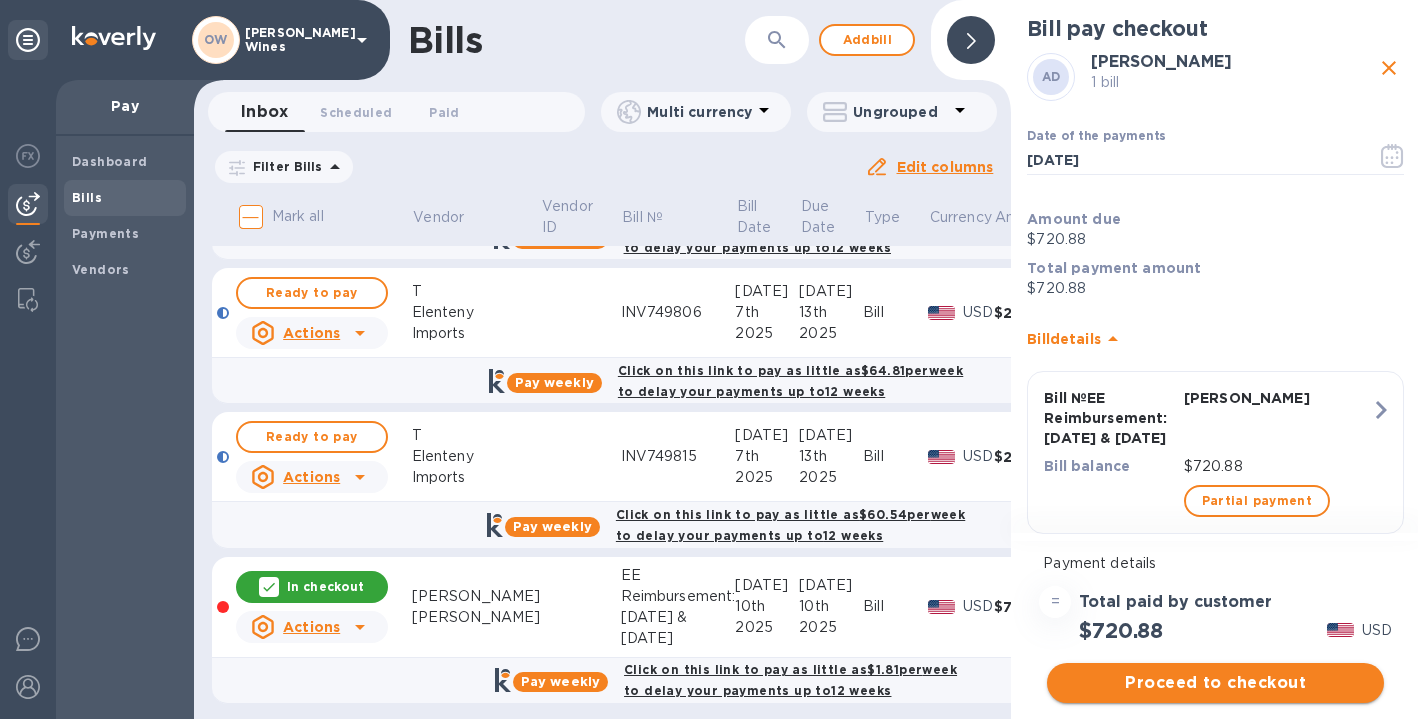 click on "Proceed to checkout" at bounding box center [1215, 683] 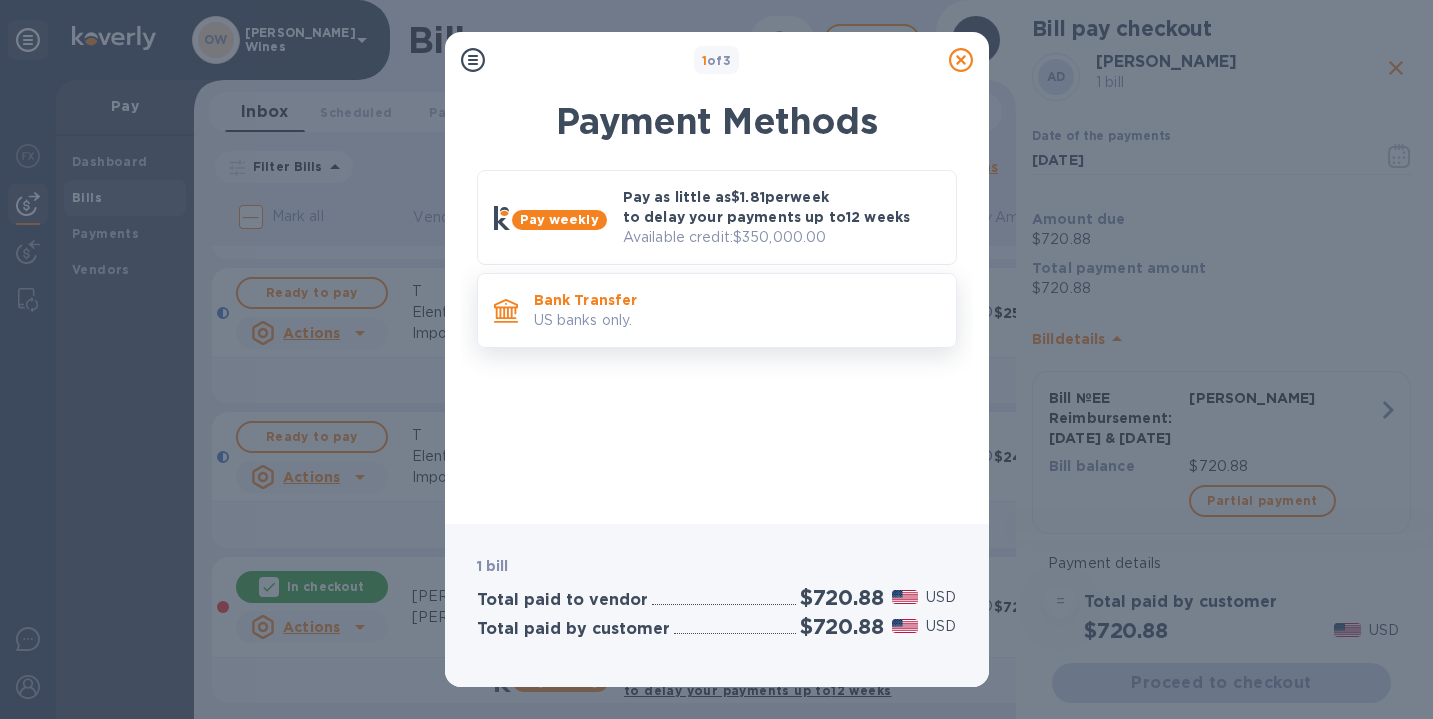click on "US banks only." at bounding box center [737, 320] 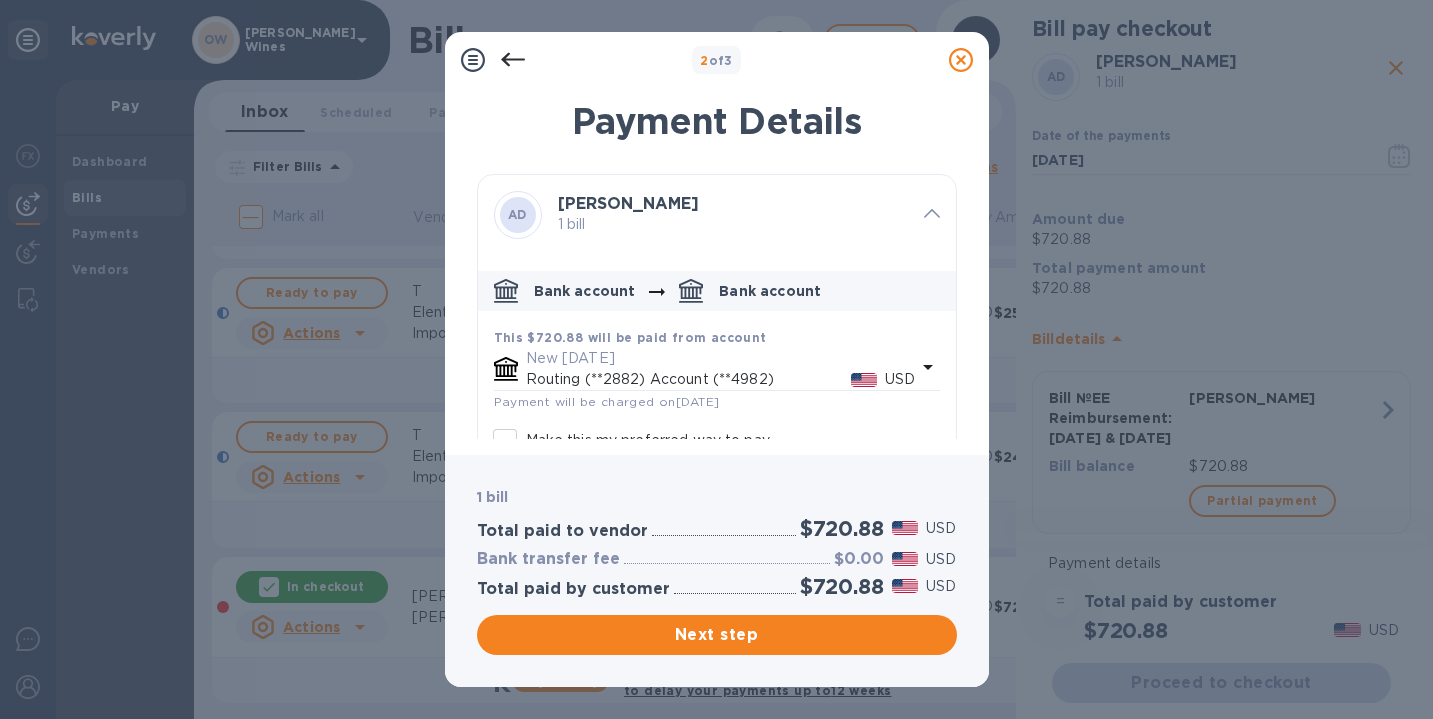 scroll, scrollTop: 121, scrollLeft: 0, axis: vertical 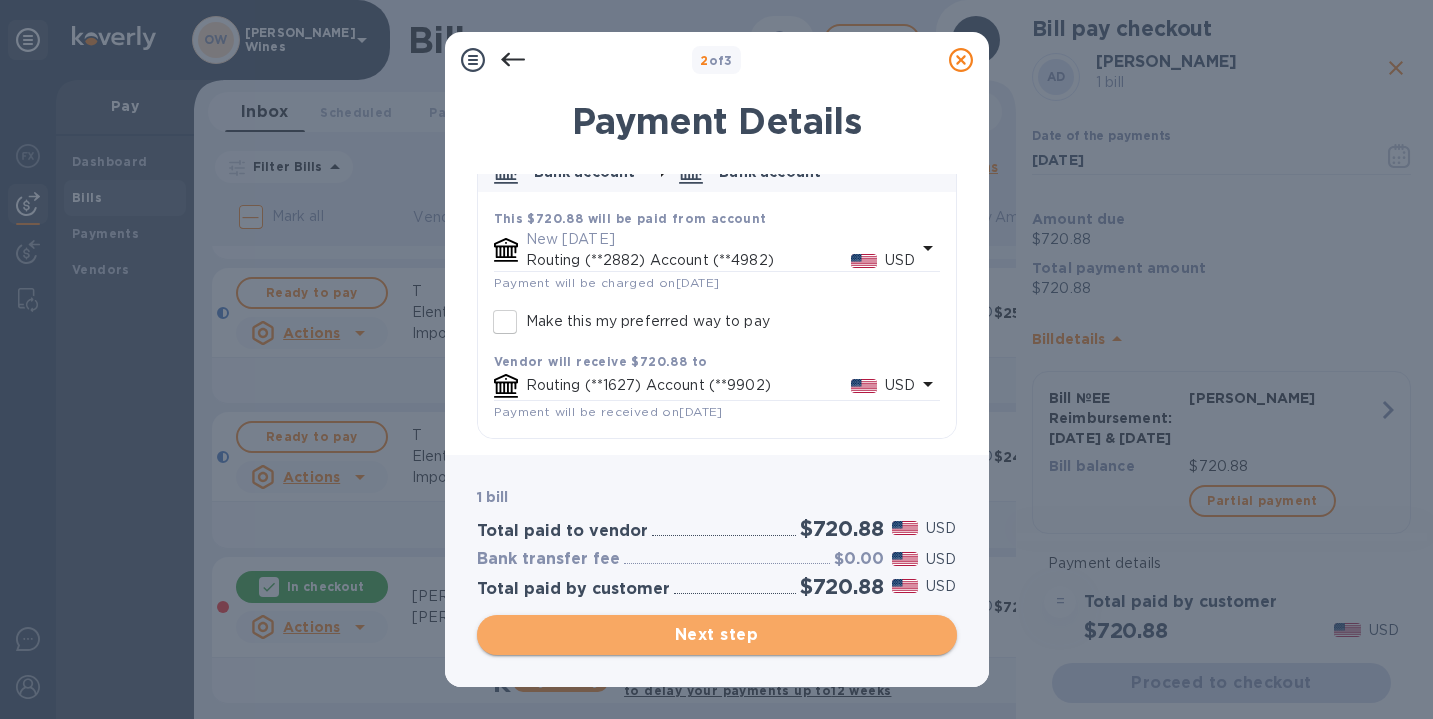 click on "Next step" at bounding box center (717, 635) 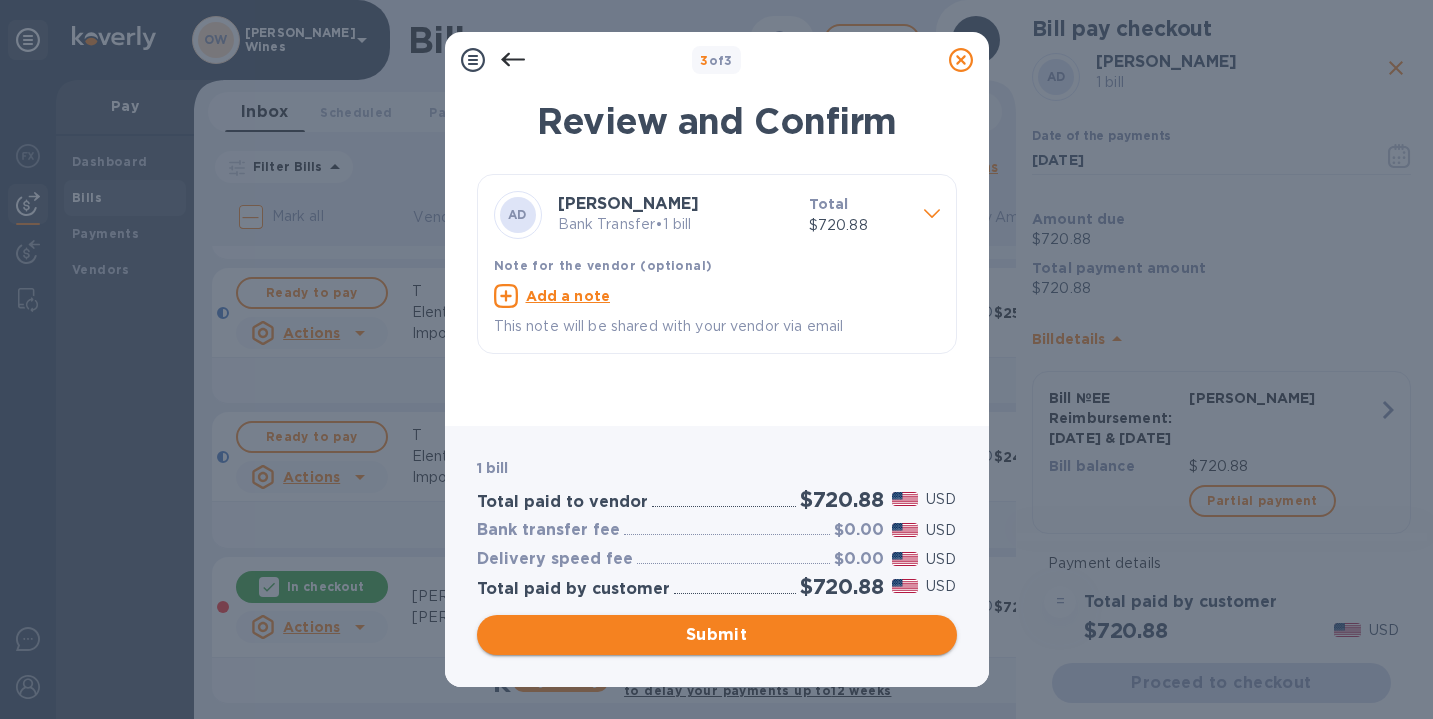 click on "Submit" at bounding box center (717, 635) 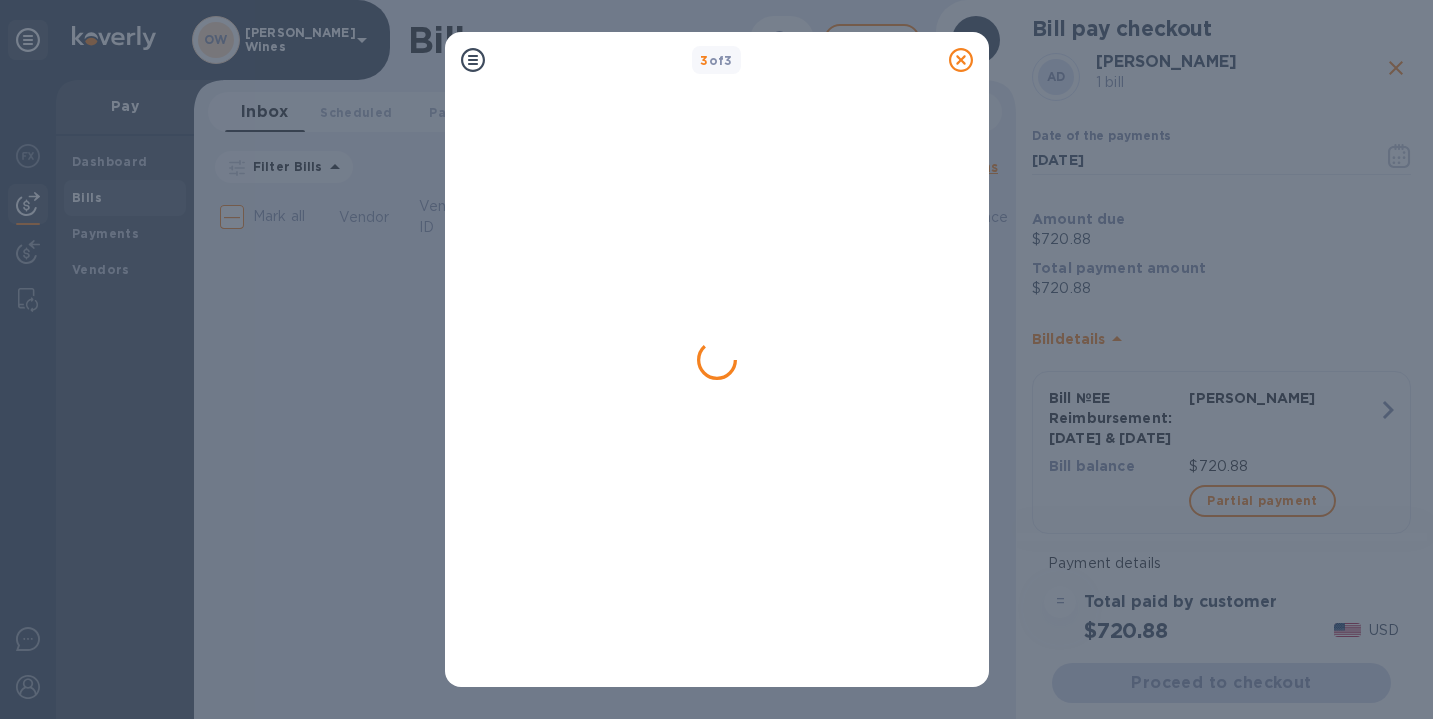 scroll, scrollTop: 0, scrollLeft: 0, axis: both 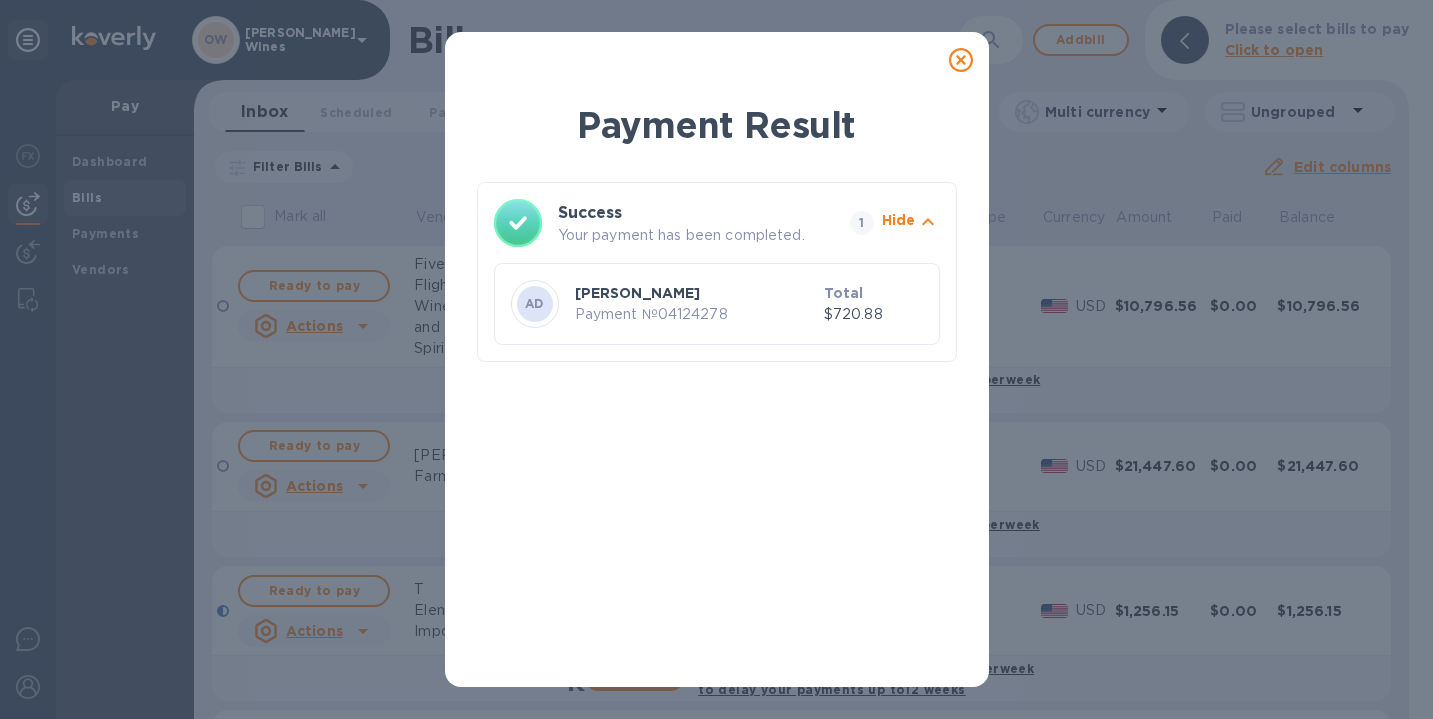 click 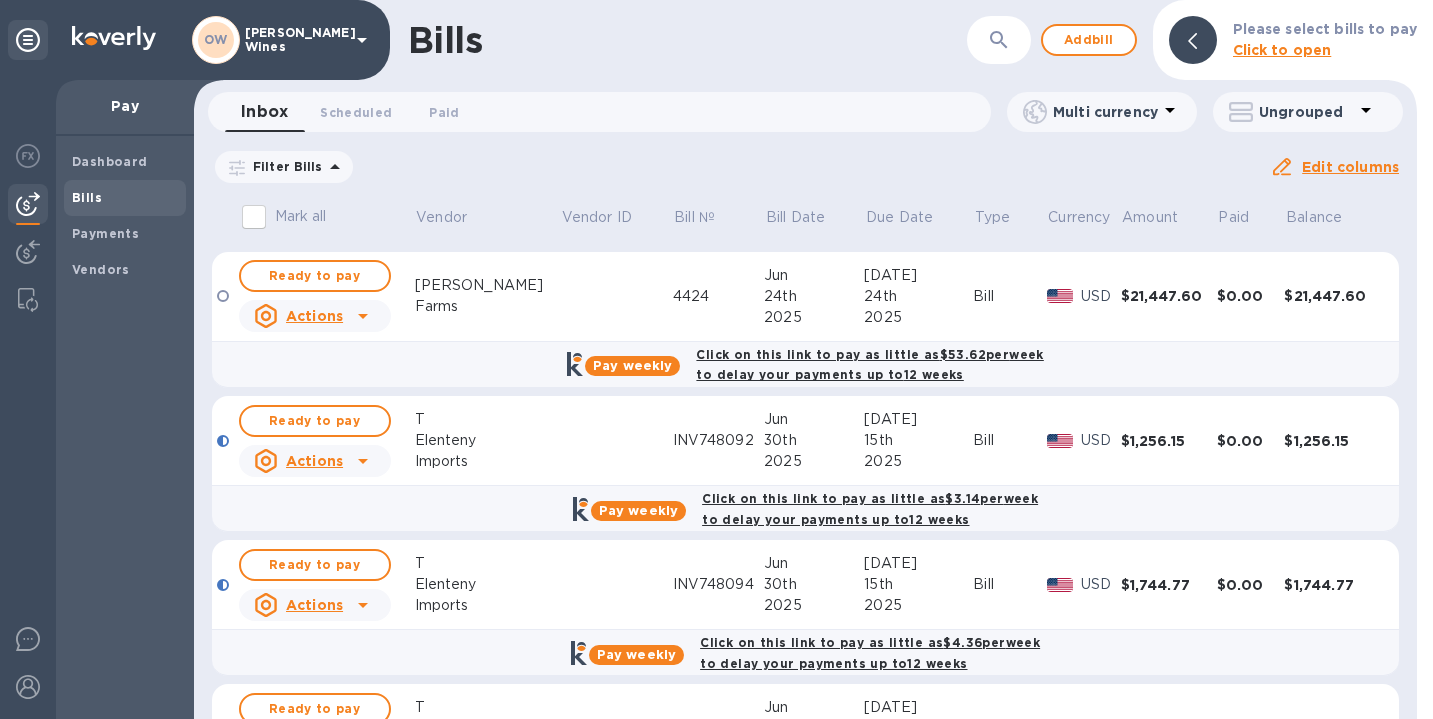scroll, scrollTop: 0, scrollLeft: 0, axis: both 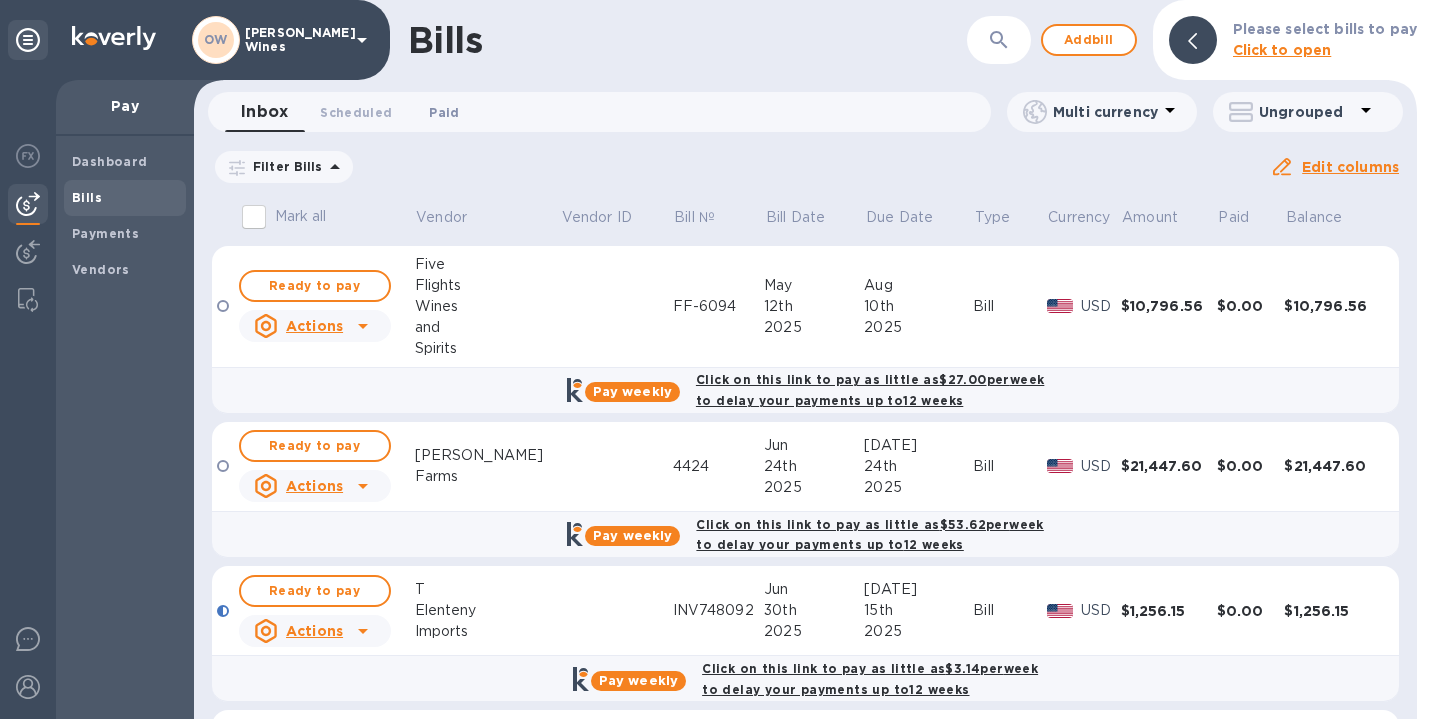 click on "Paid 0" at bounding box center [444, 112] 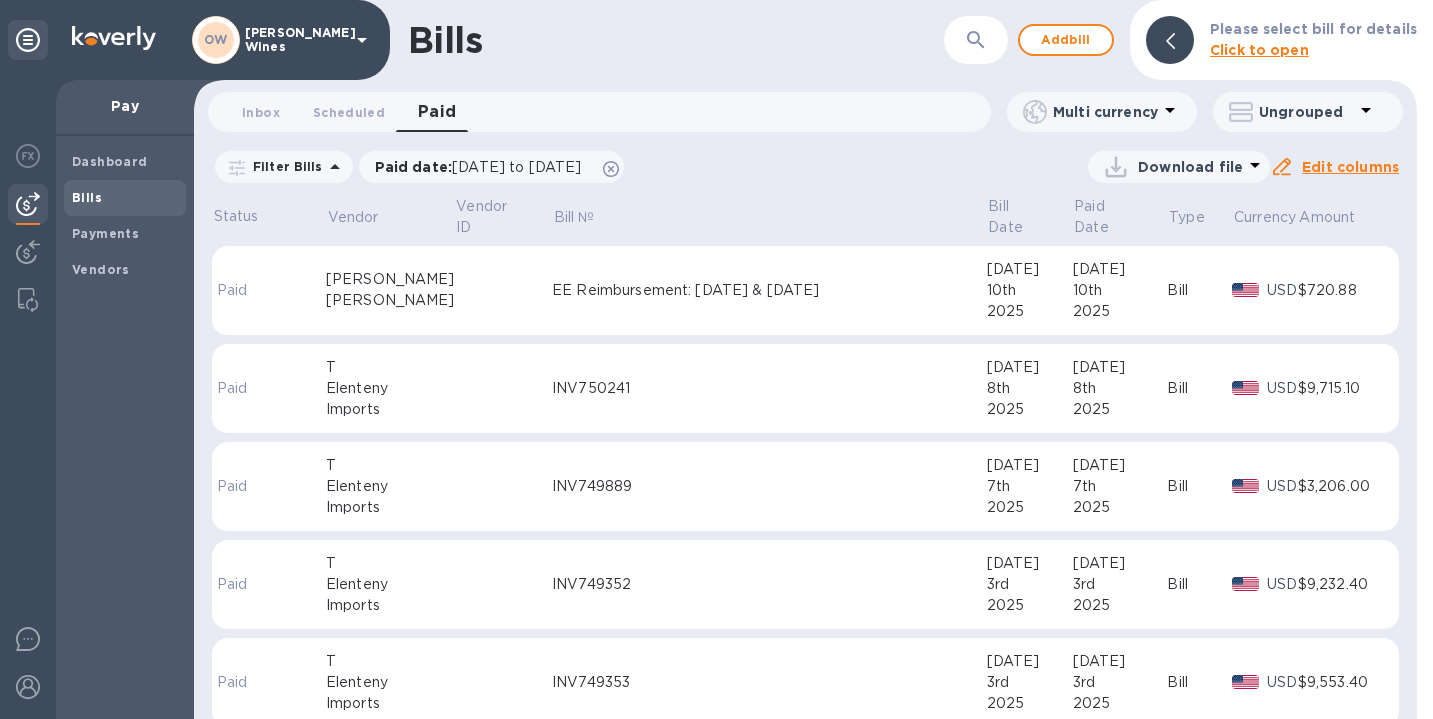 click on "EE Reimbursement: [DATE] & [DATE]" at bounding box center (769, 290) 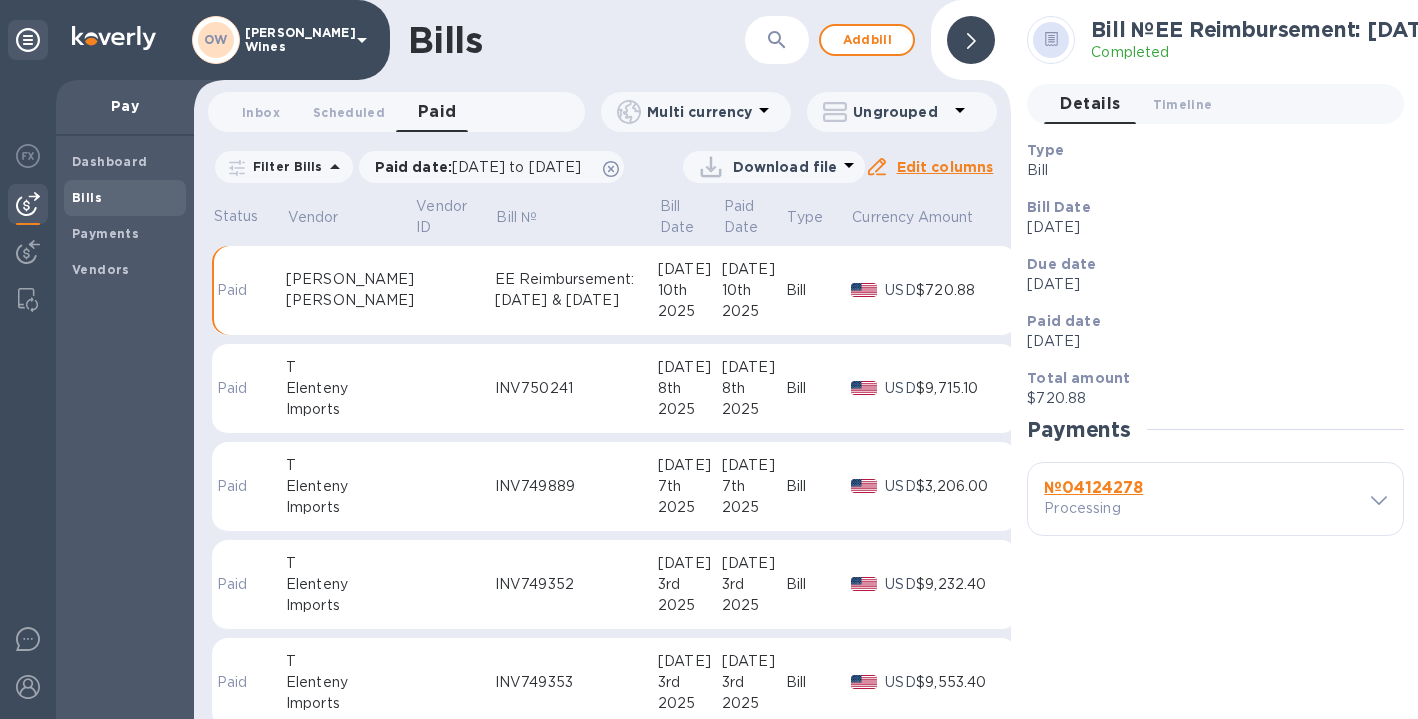 click on "№  04124278" at bounding box center [1093, 487] 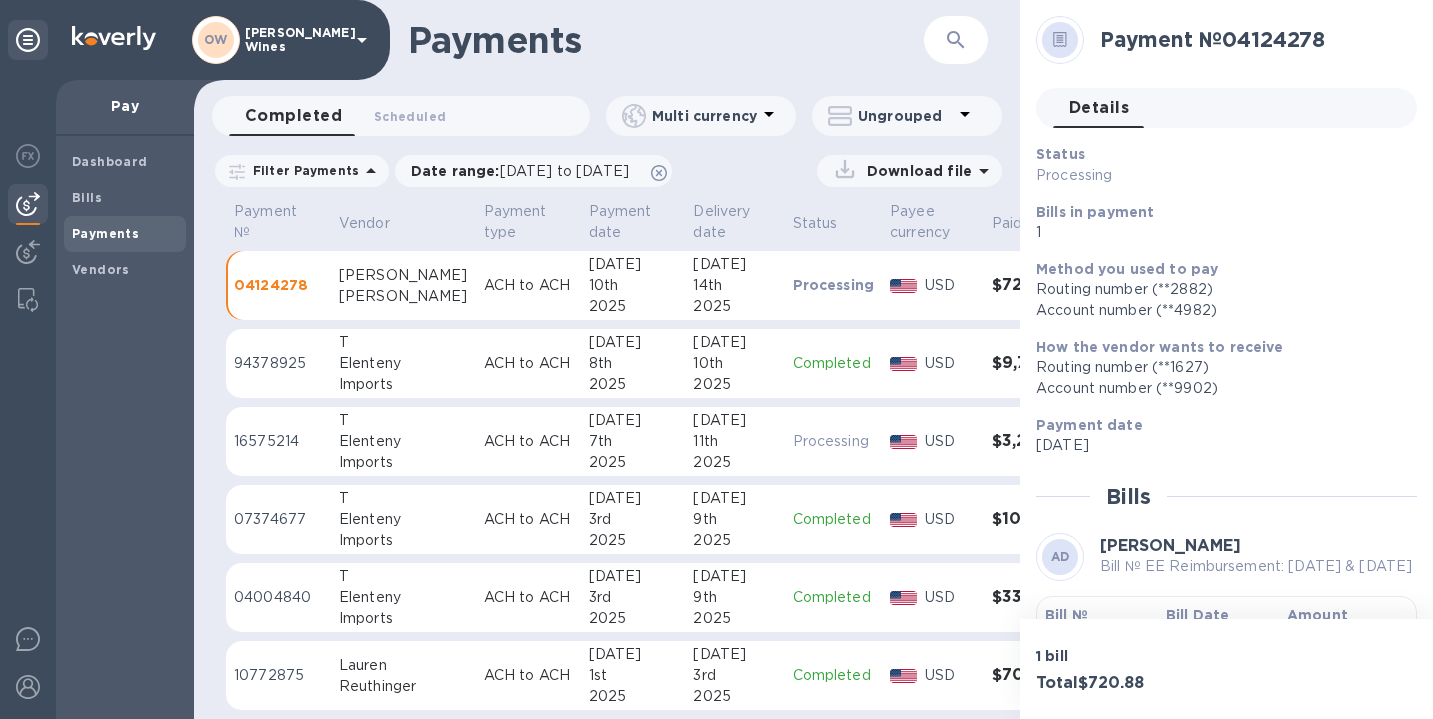scroll, scrollTop: 189, scrollLeft: 0, axis: vertical 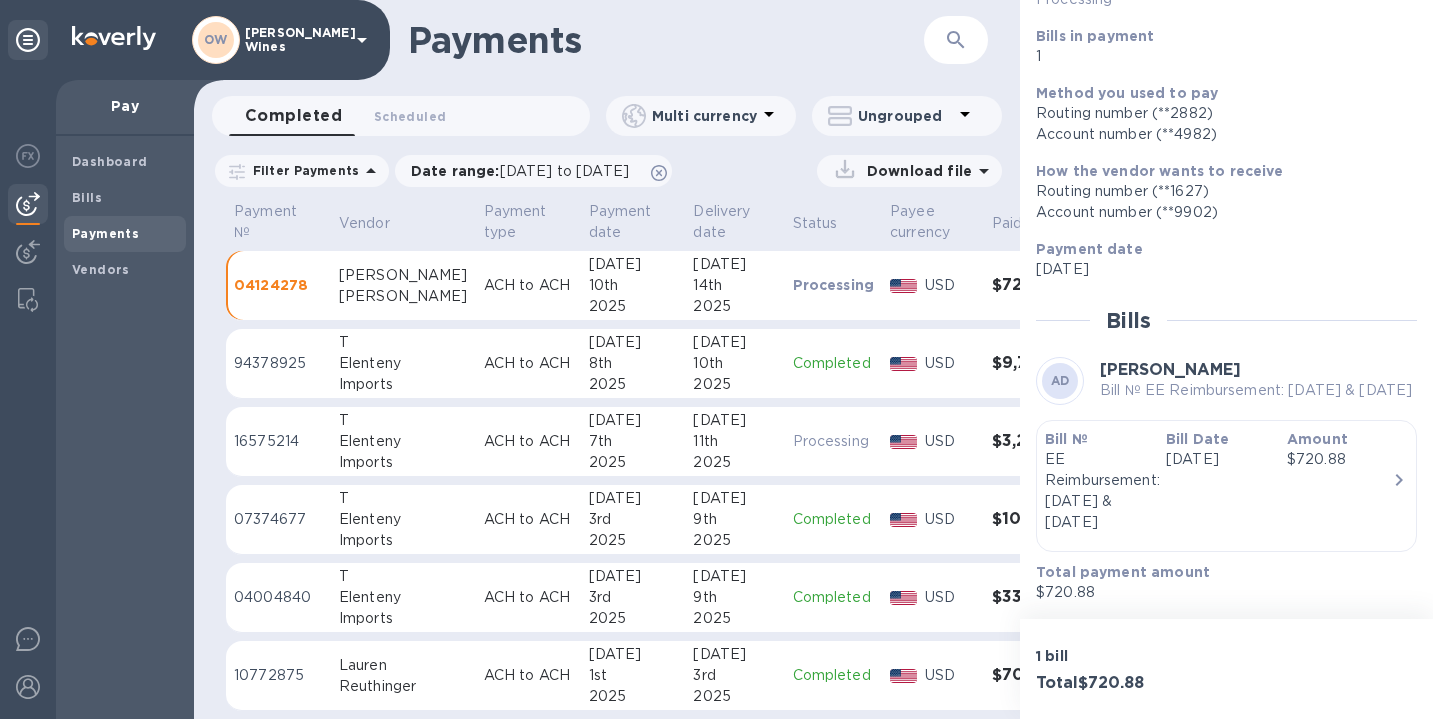 click on "Bill №" at bounding box center [1066, 439] 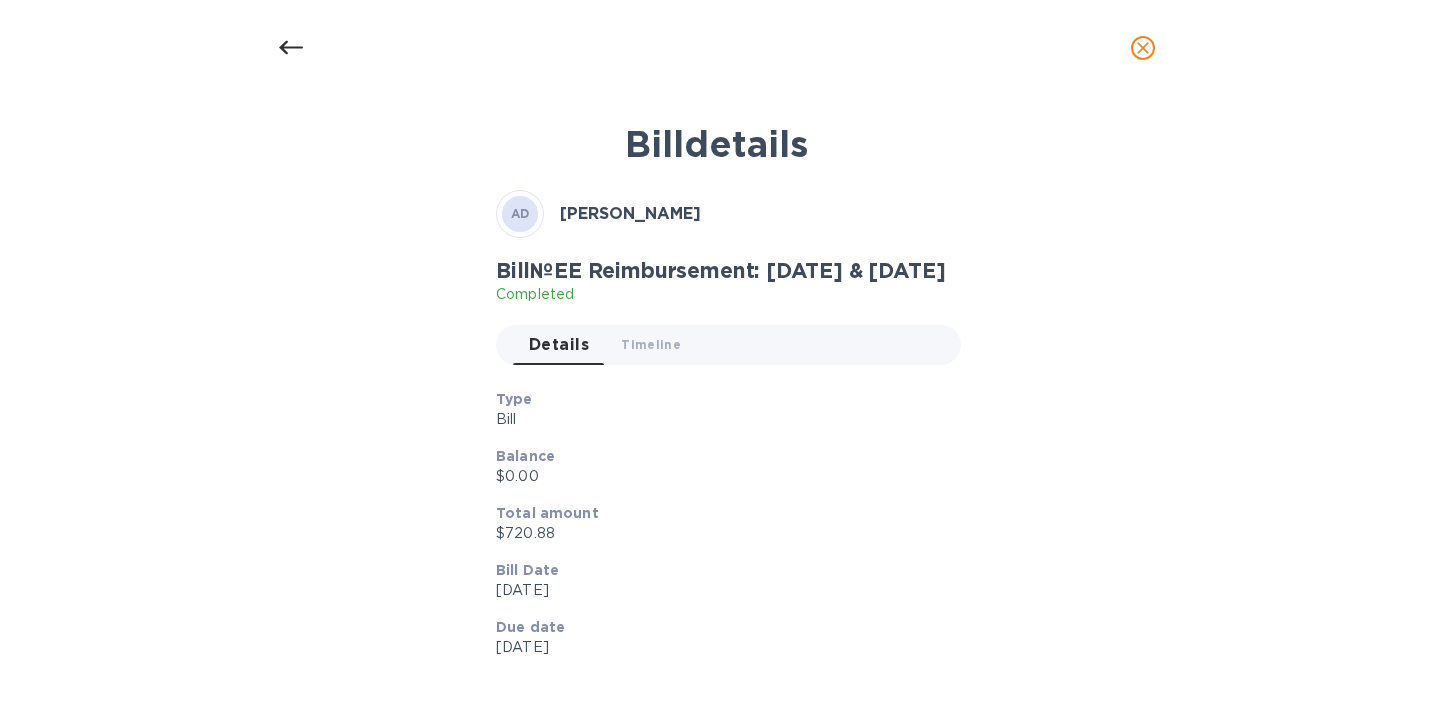 scroll, scrollTop: 189, scrollLeft: 0, axis: vertical 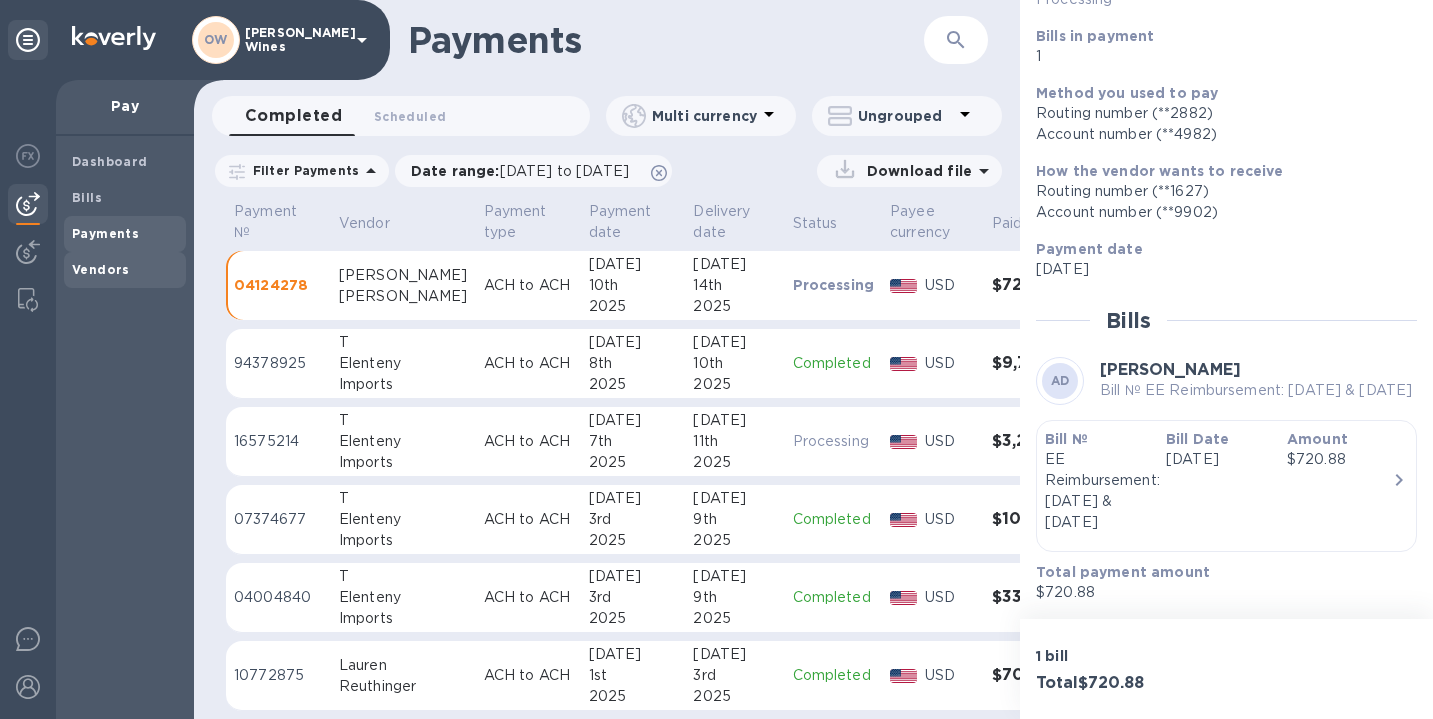 click on "Vendors" at bounding box center [101, 270] 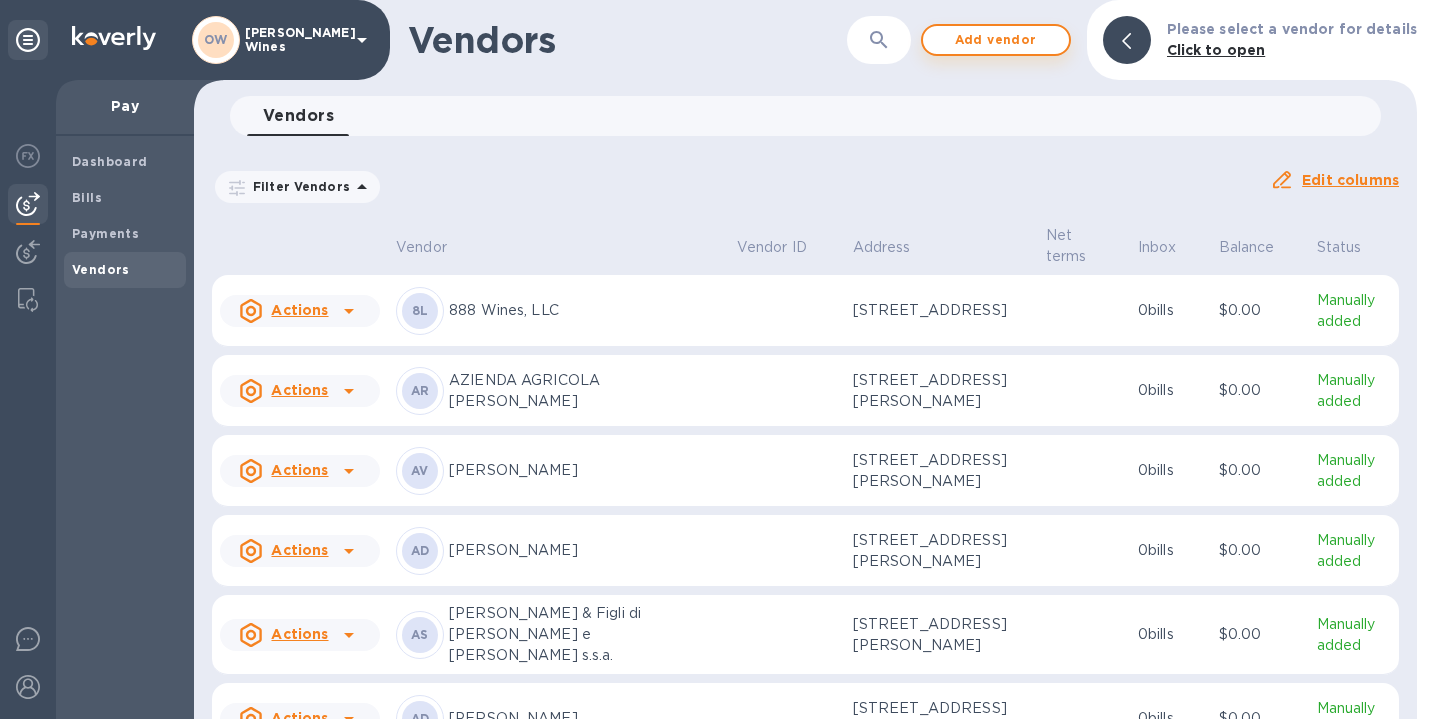 click on "Add vendor" at bounding box center [996, 40] 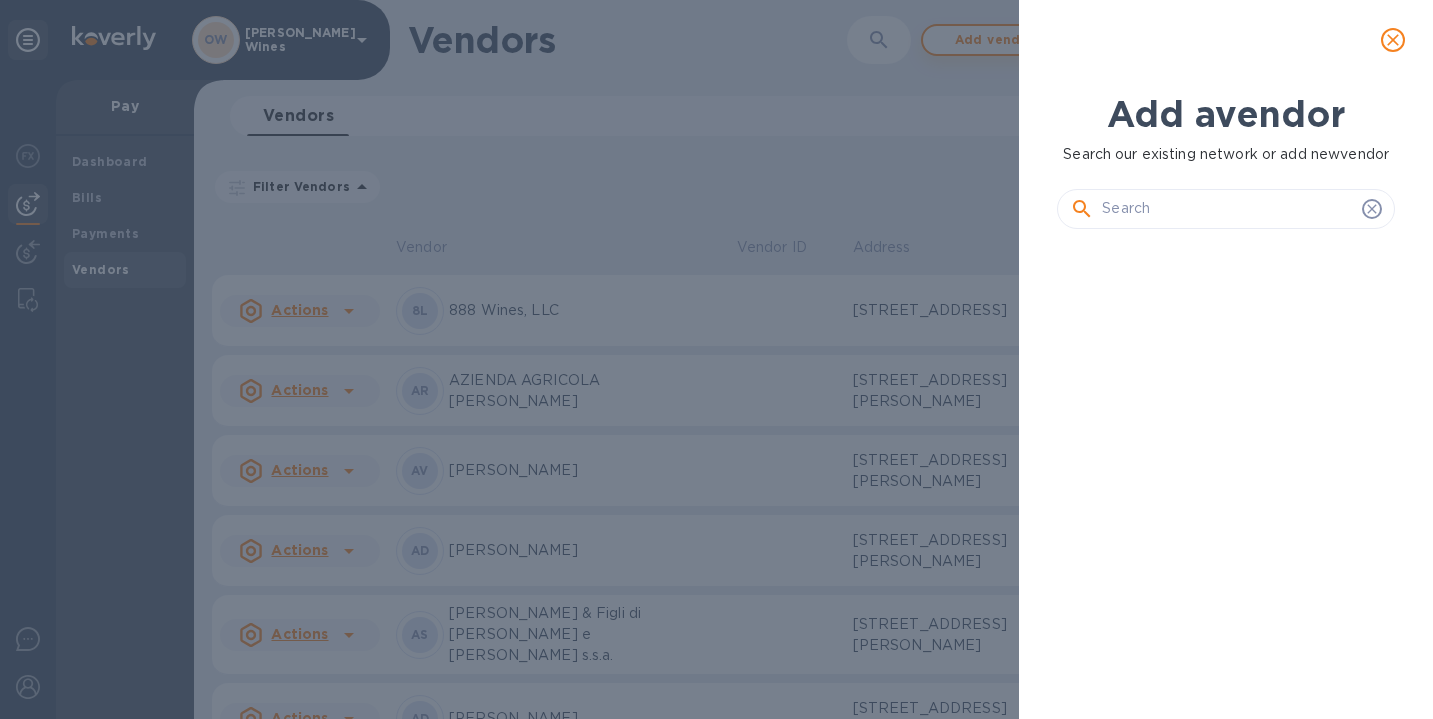 scroll, scrollTop: 15, scrollLeft: 9, axis: both 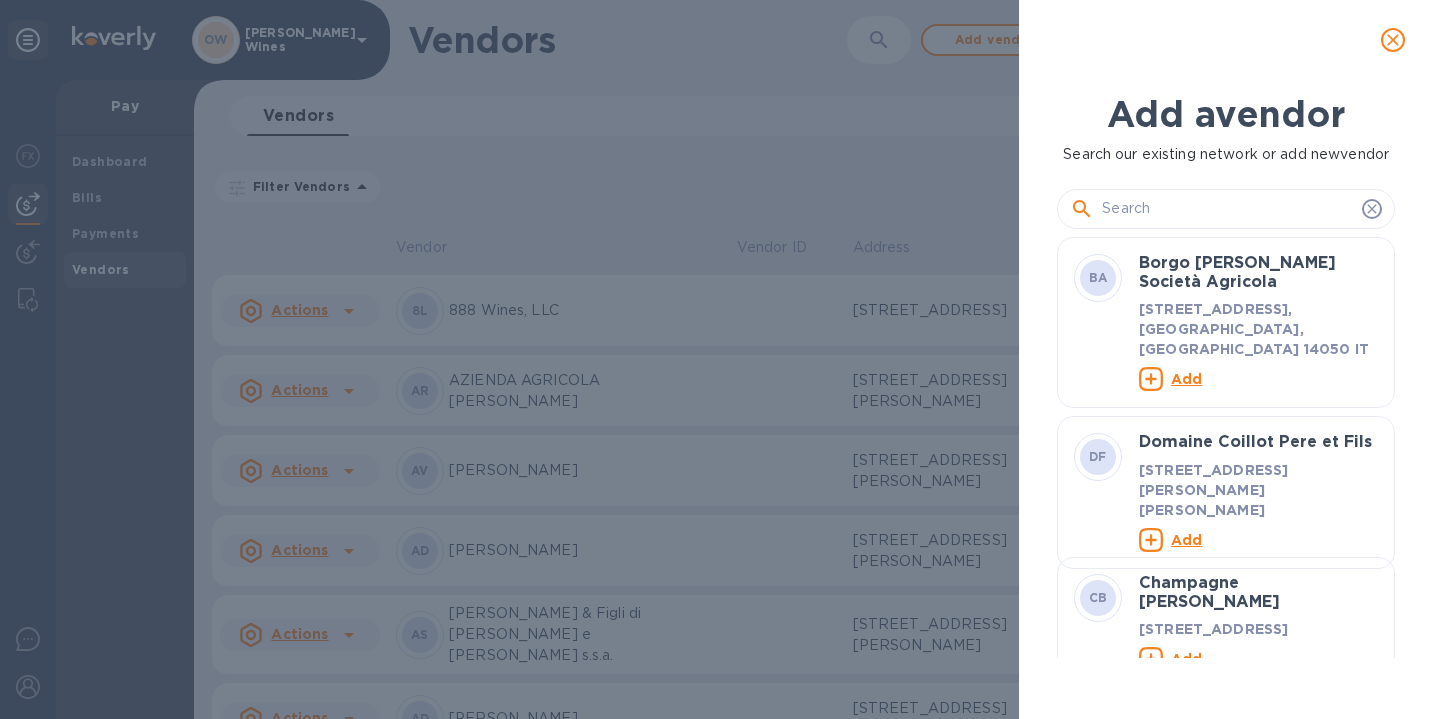 click at bounding box center (1228, 209) 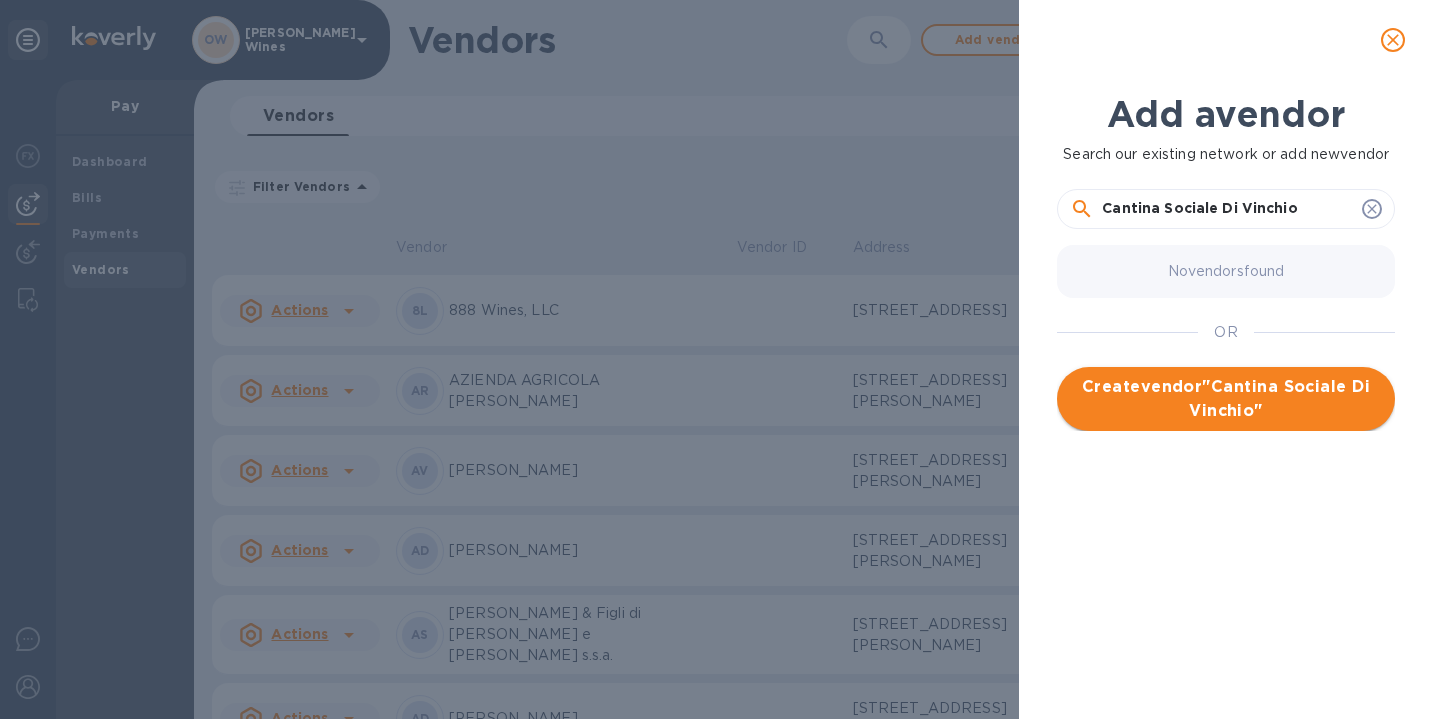 type on "Cantina Sociale Di Vinchio" 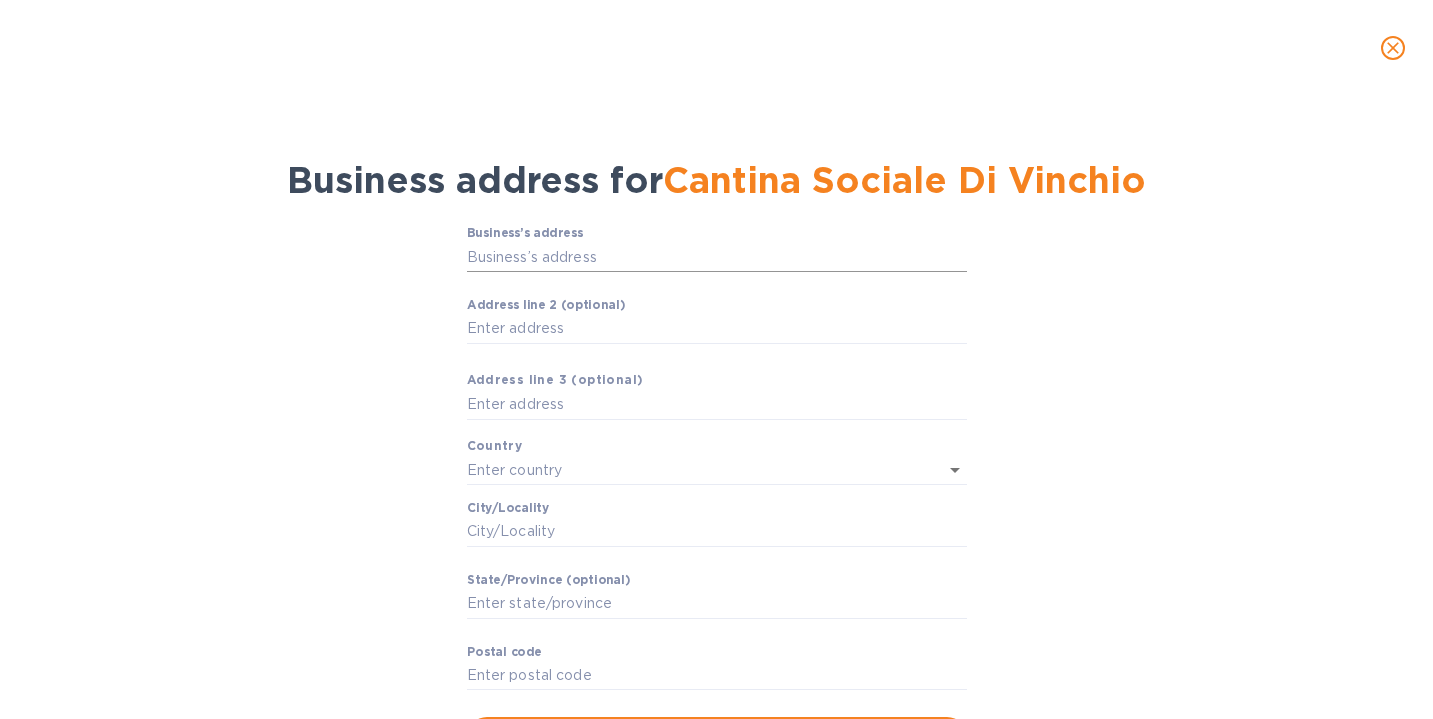 click on "Business’s аddress" at bounding box center [717, 257] 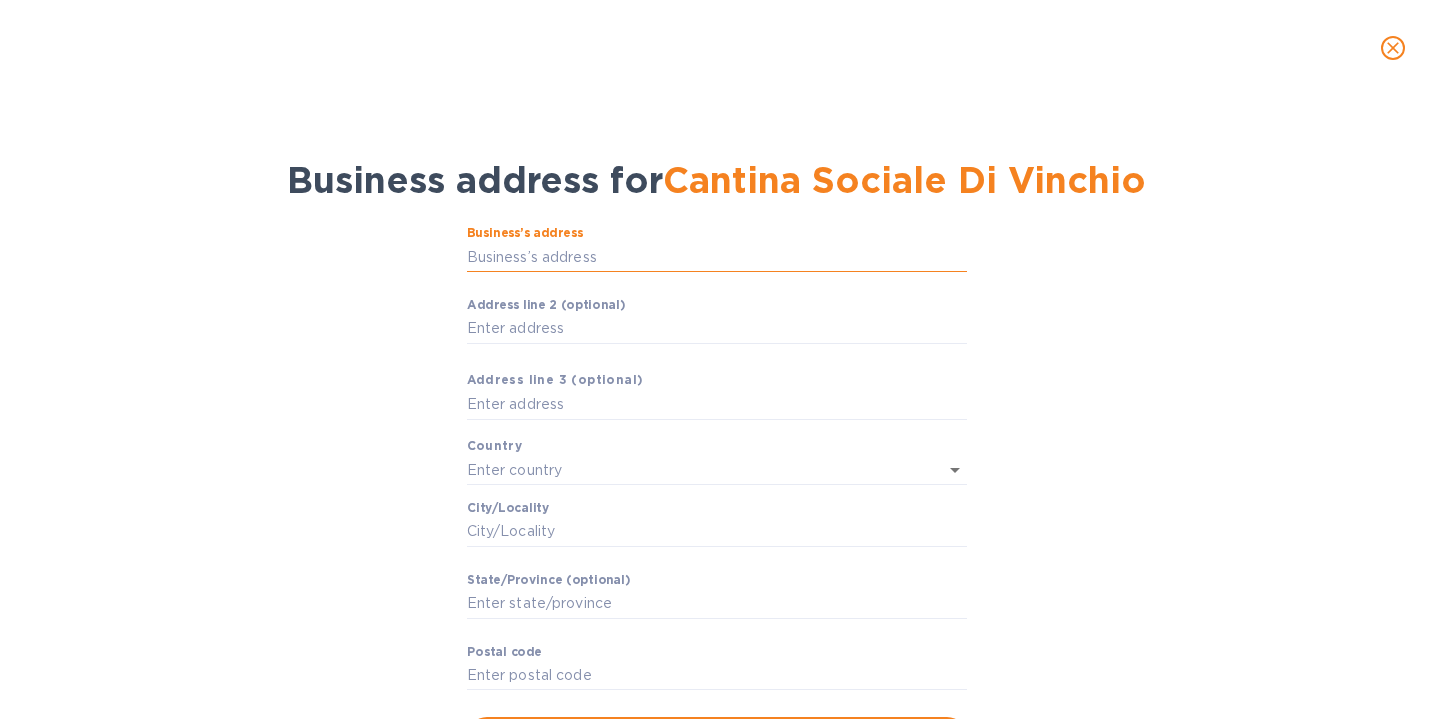 paste on "Regione [GEOGRAPHIC_DATA]" 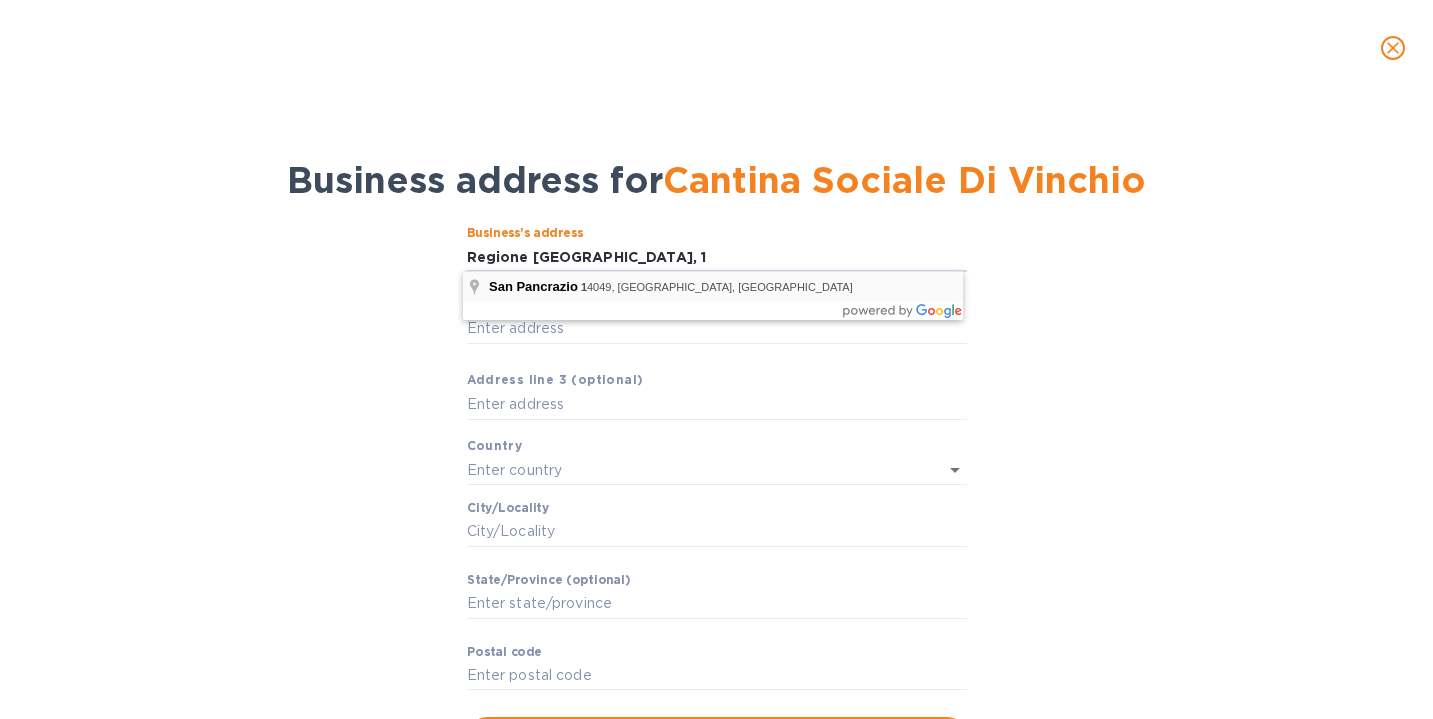 type on "Piedmont [GEOGRAPHIC_DATA]" 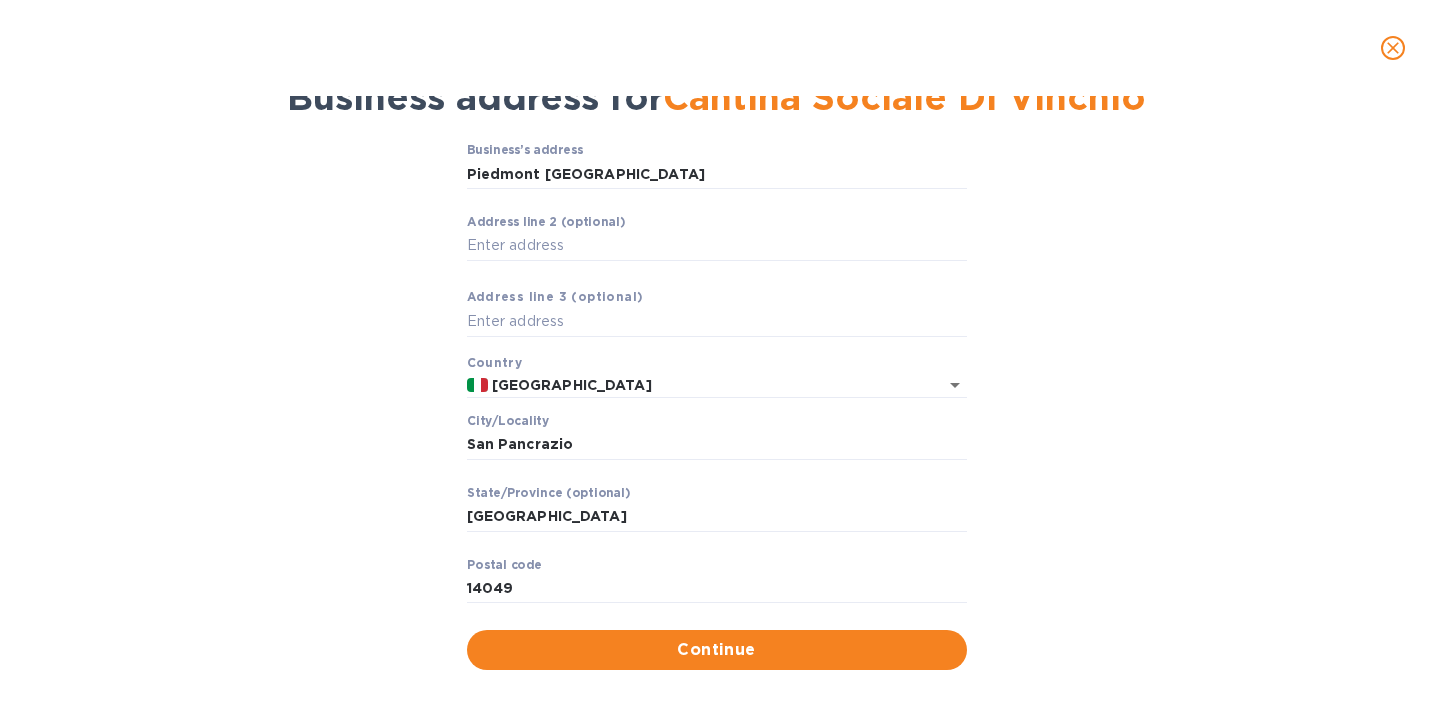 scroll, scrollTop: 80, scrollLeft: 0, axis: vertical 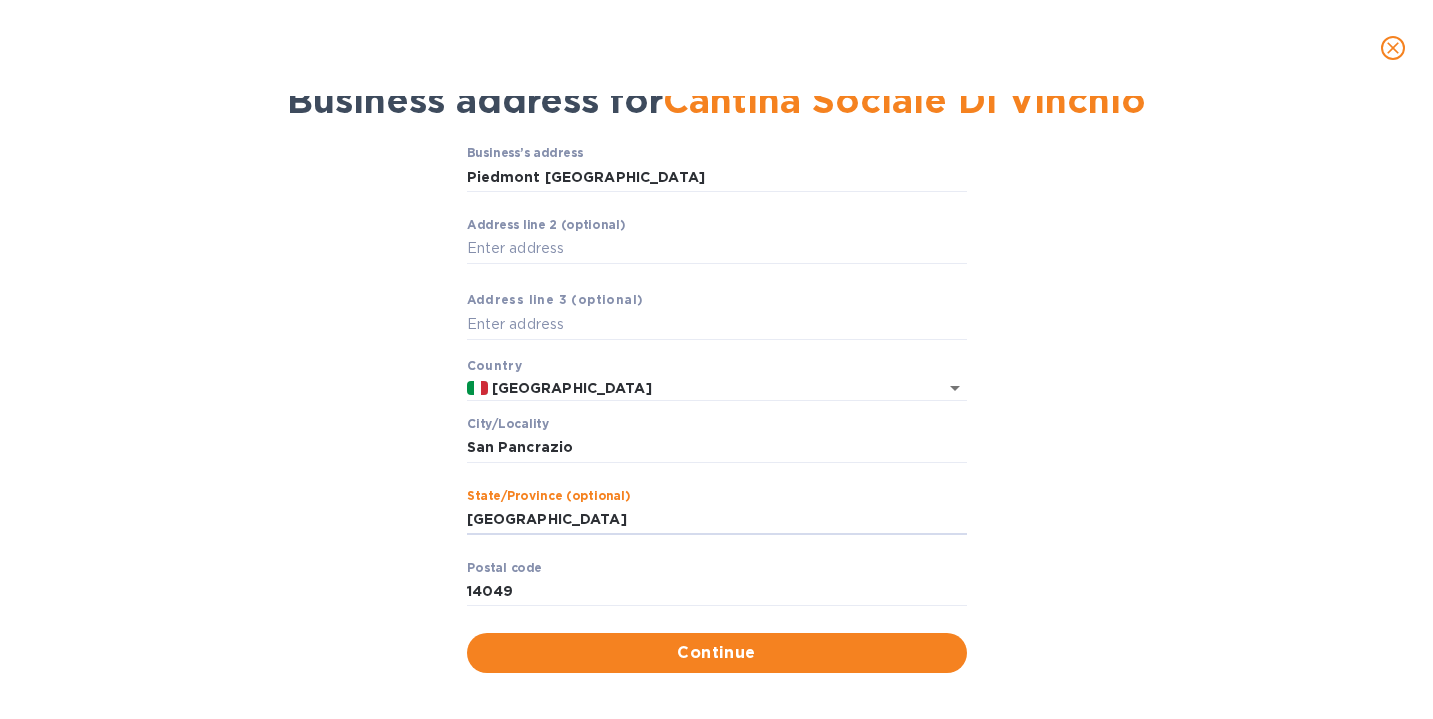 drag, startPoint x: 552, startPoint y: 517, endPoint x: 397, endPoint y: 517, distance: 155 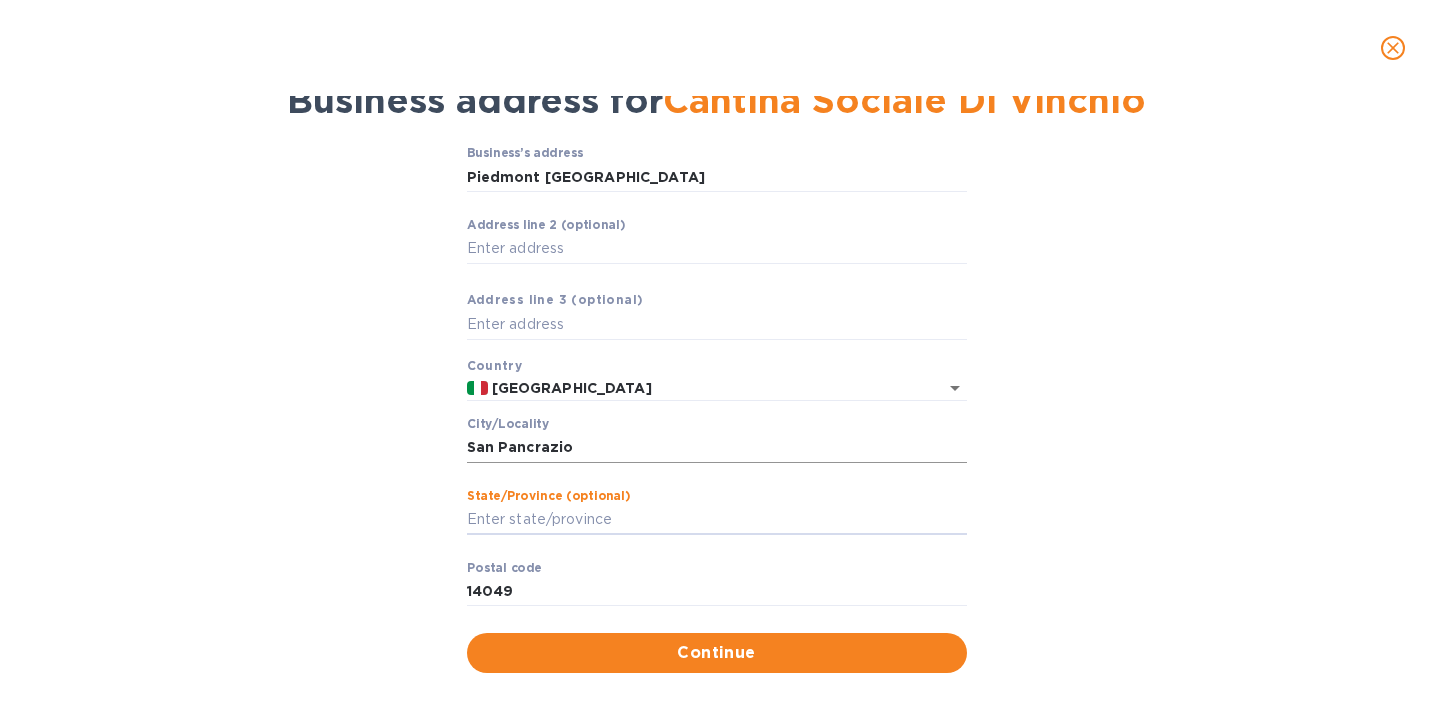 type 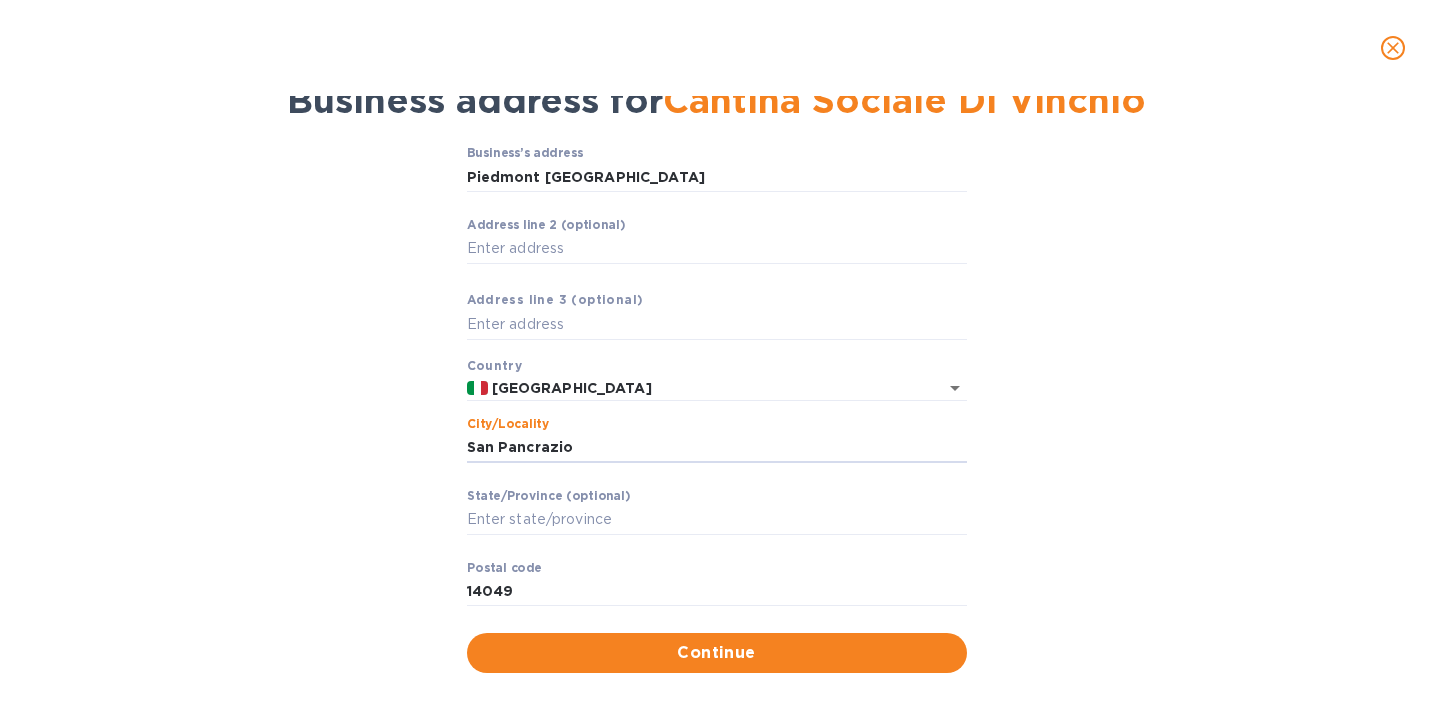 drag, startPoint x: 568, startPoint y: 441, endPoint x: 401, endPoint y: 423, distance: 167.96725 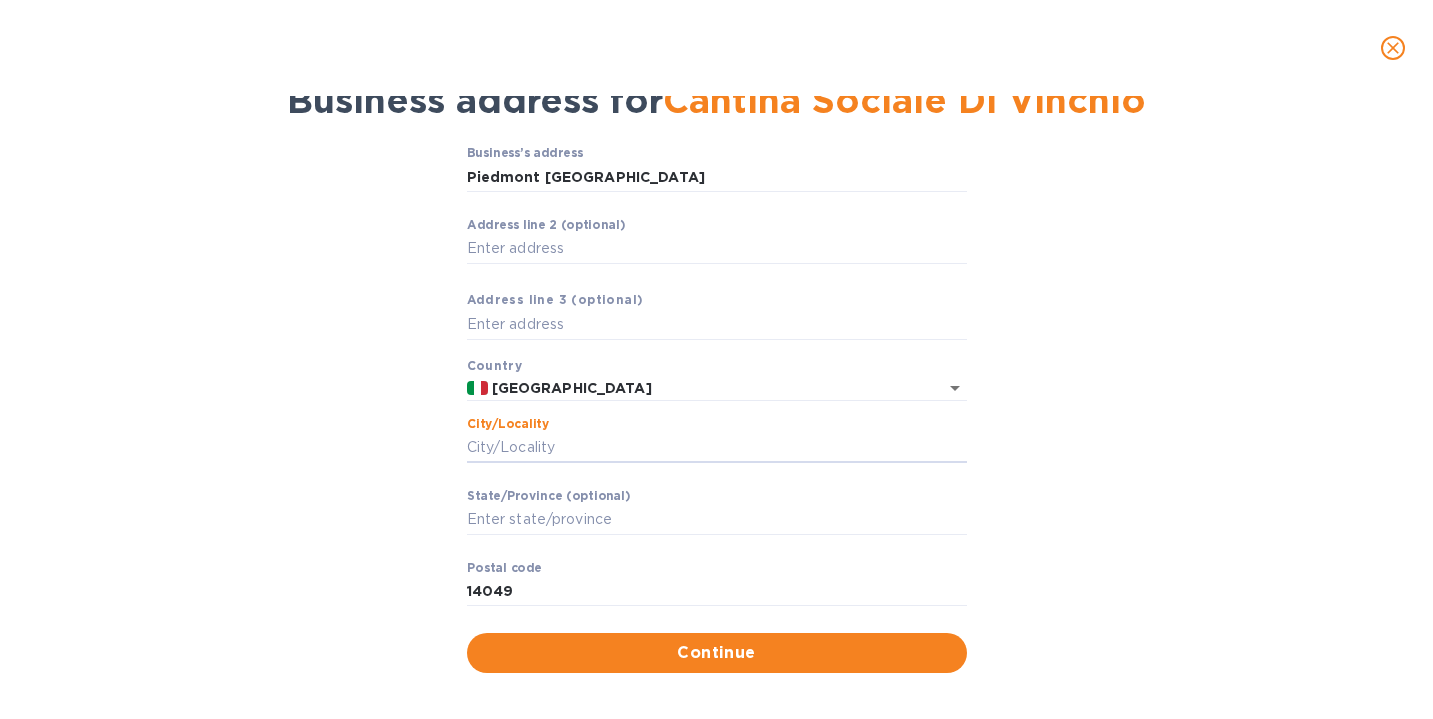 type 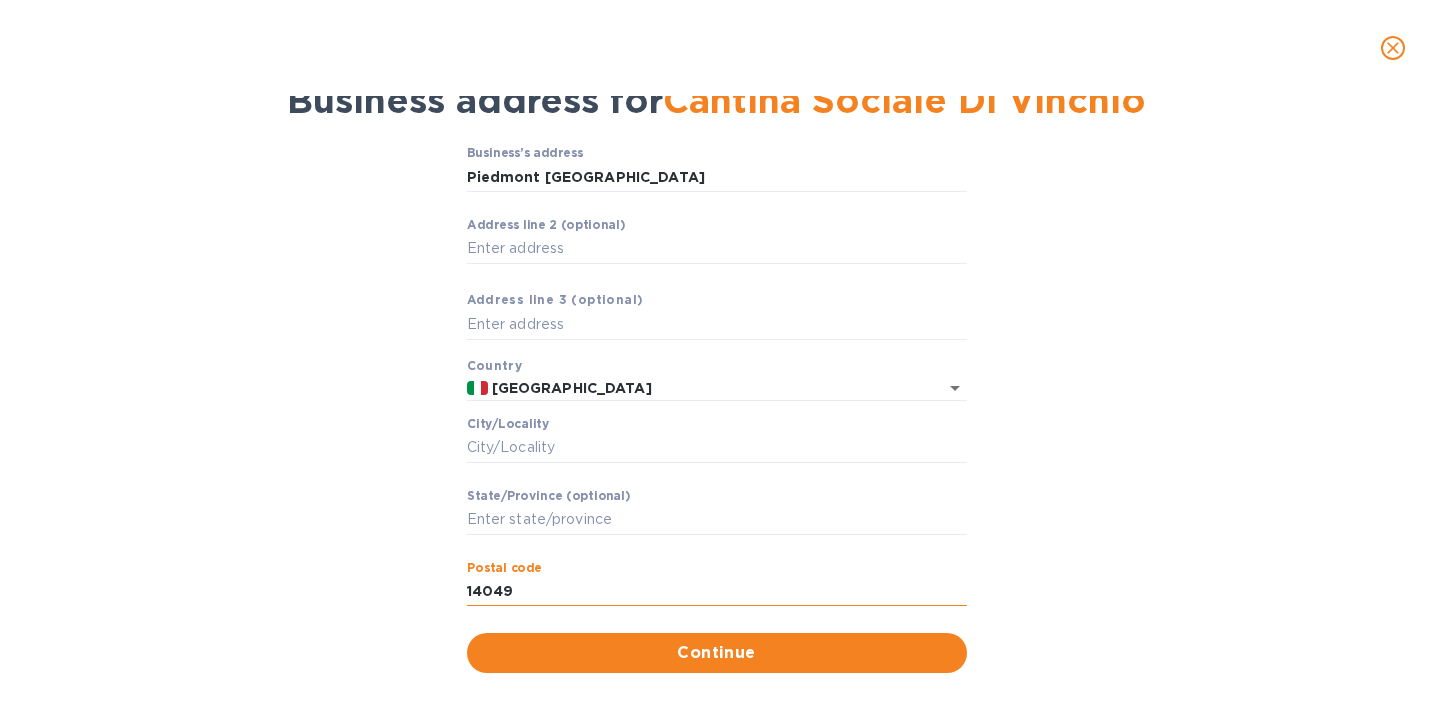 click on "14049" at bounding box center (717, 592) 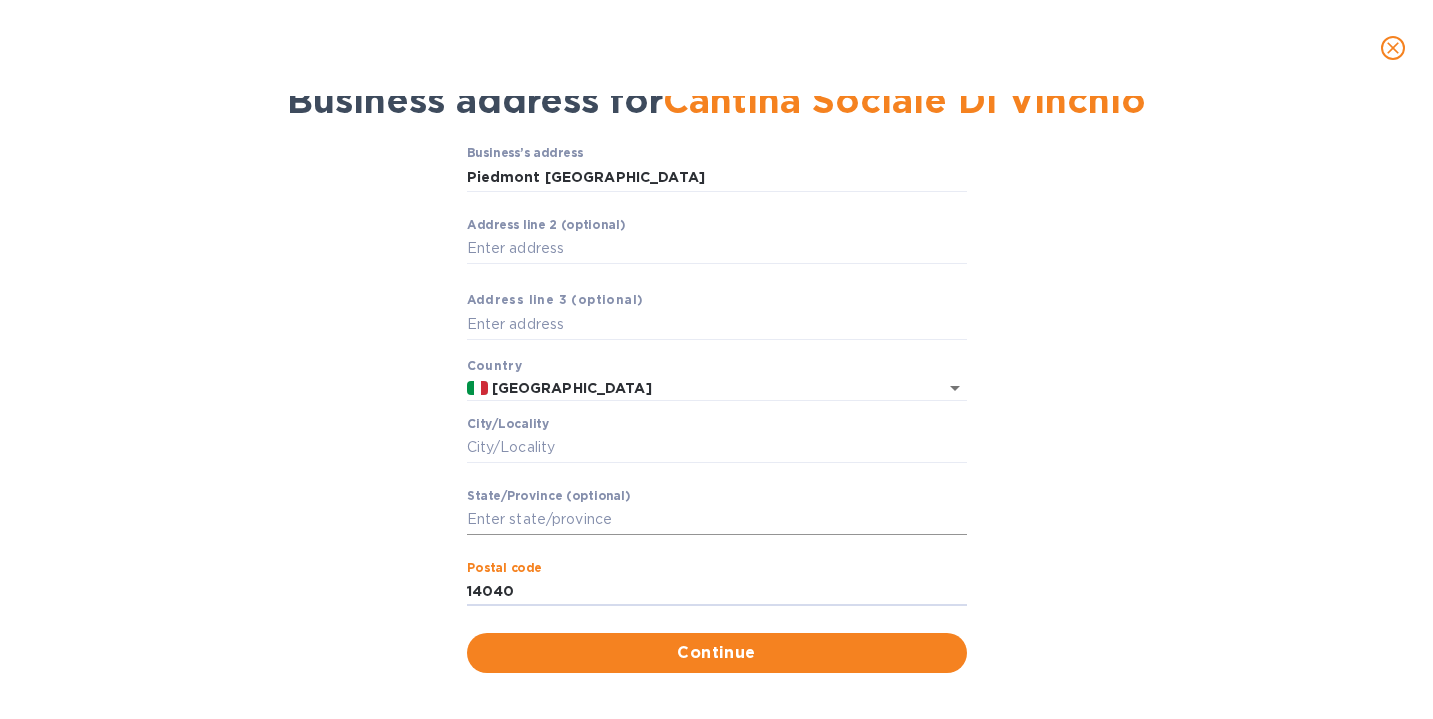 type on "14040" 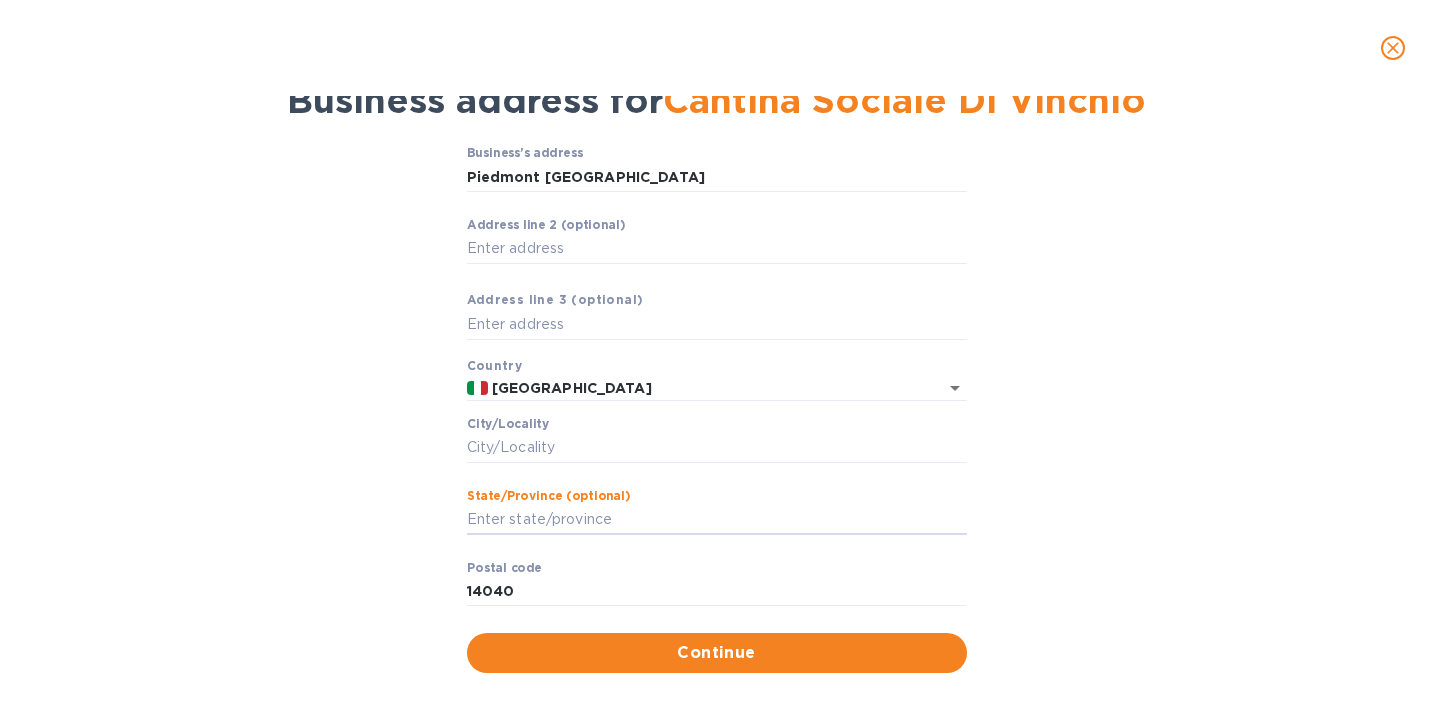 paste on "Vinchio" 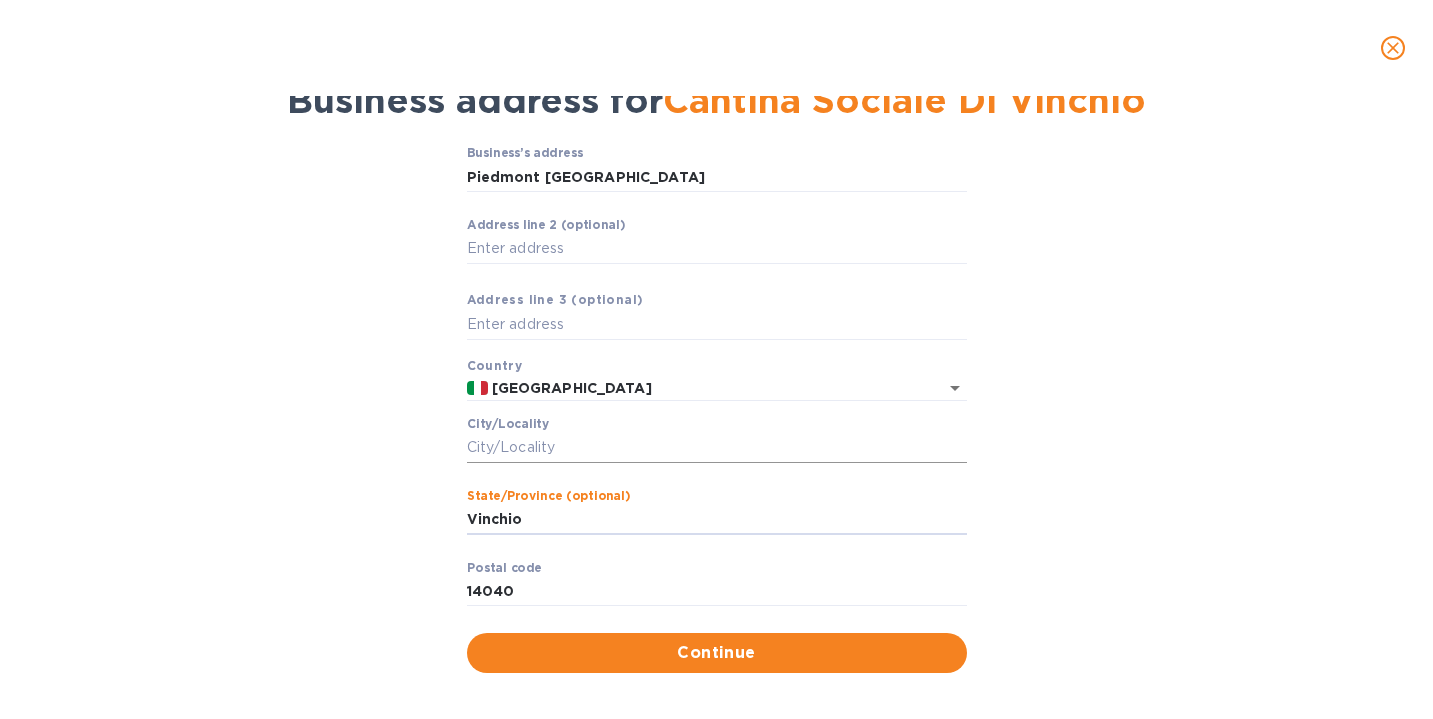 type on "Vinchio" 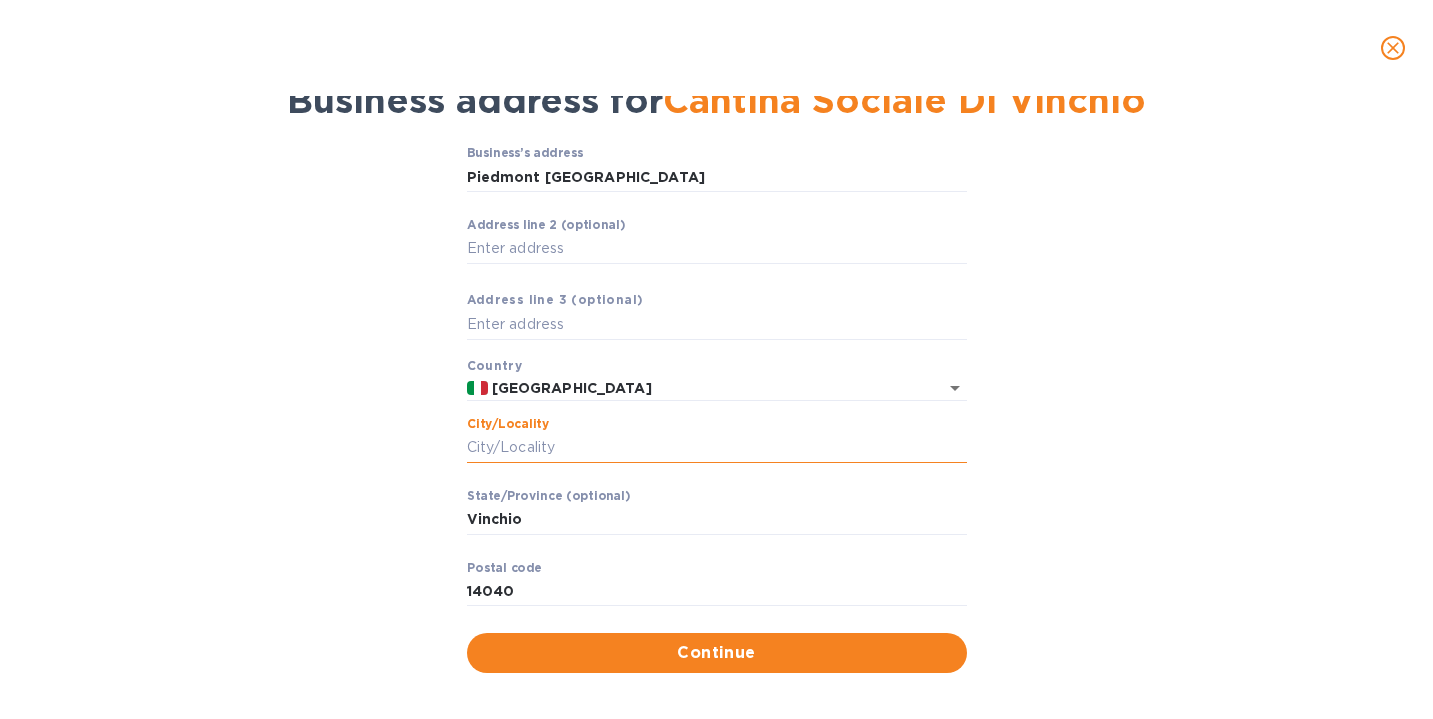 click on "Сity/Locаlity" at bounding box center [717, 448] 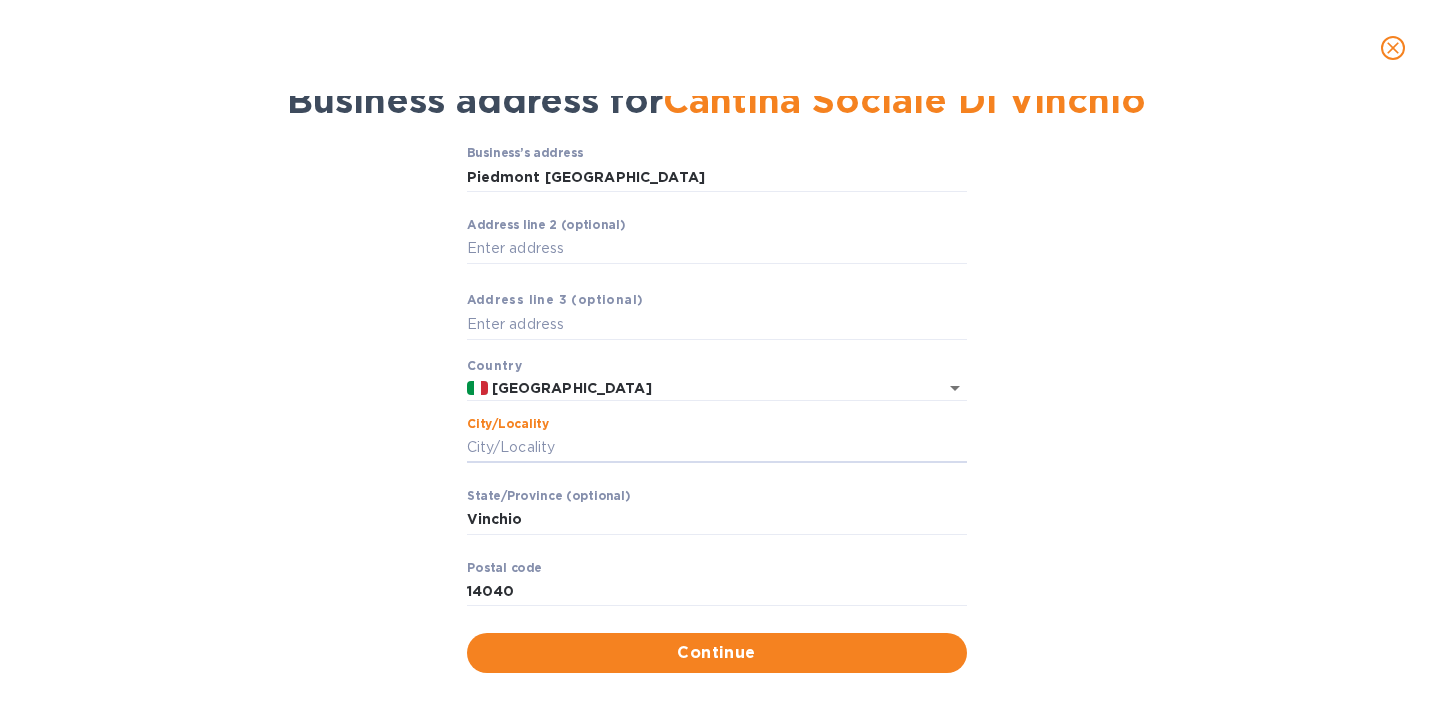 paste on "Vinchio" 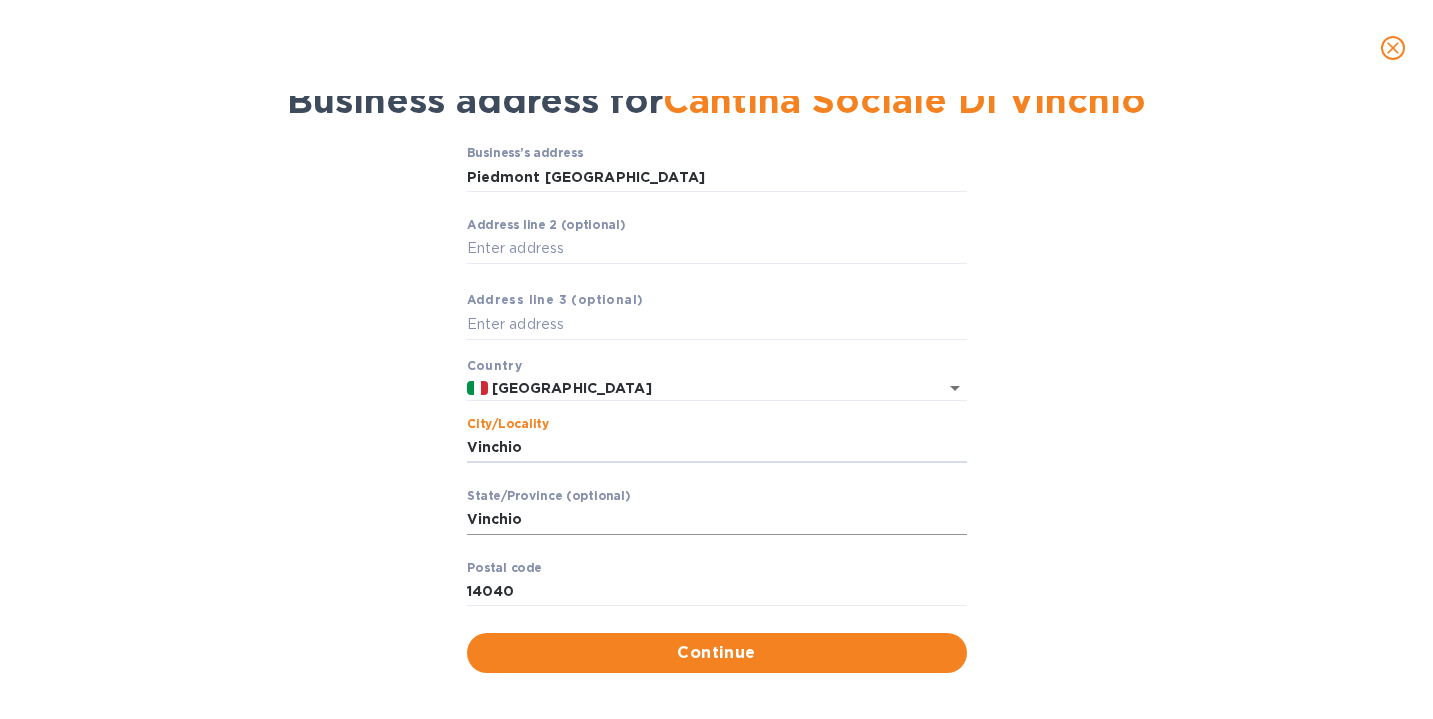 type on "Vinchio" 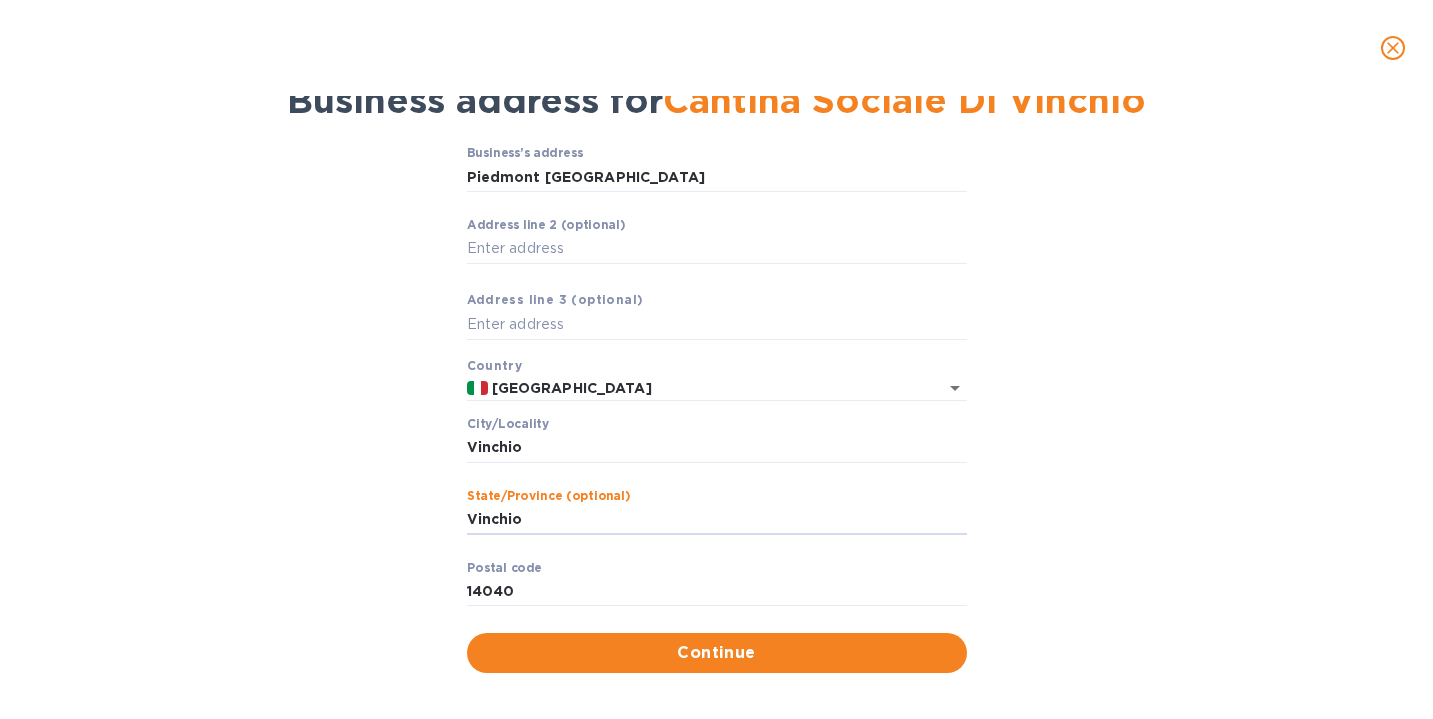 drag, startPoint x: 537, startPoint y: 524, endPoint x: 459, endPoint y: 513, distance: 78.77182 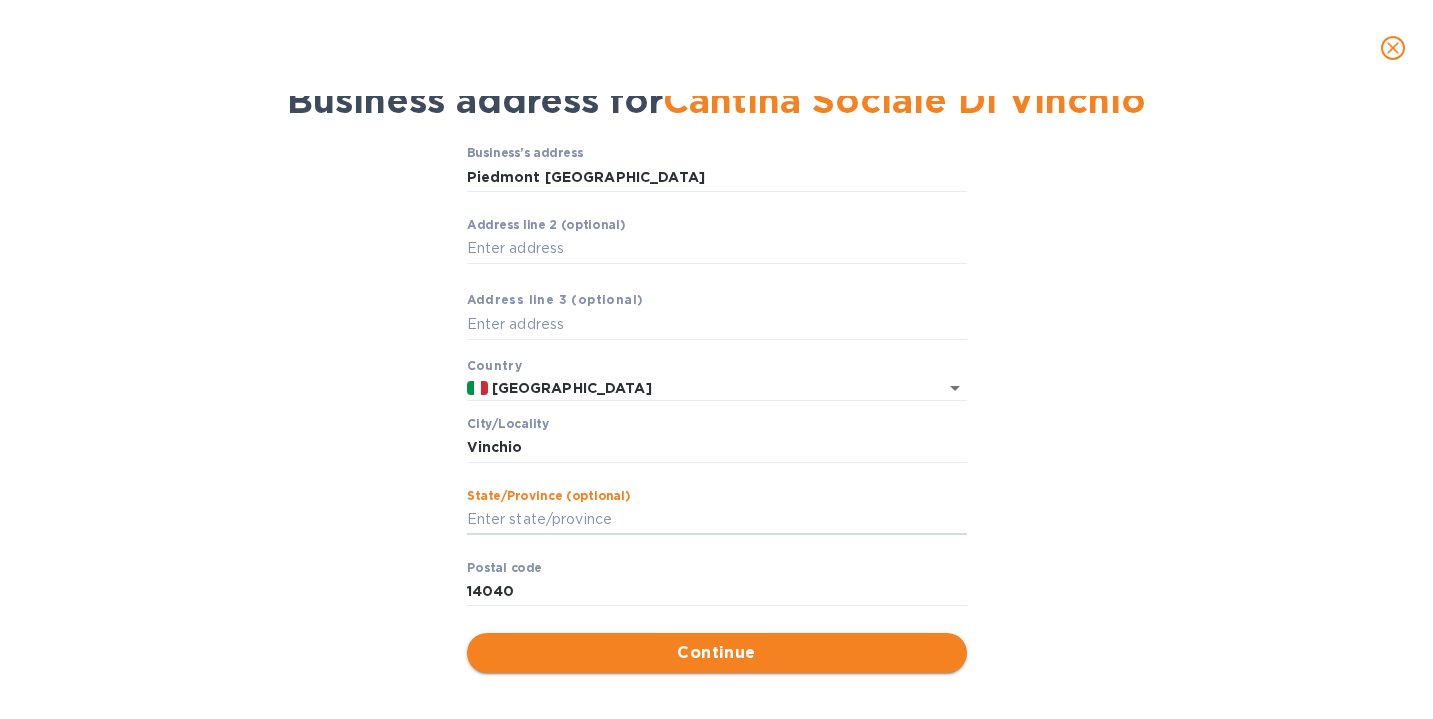 type 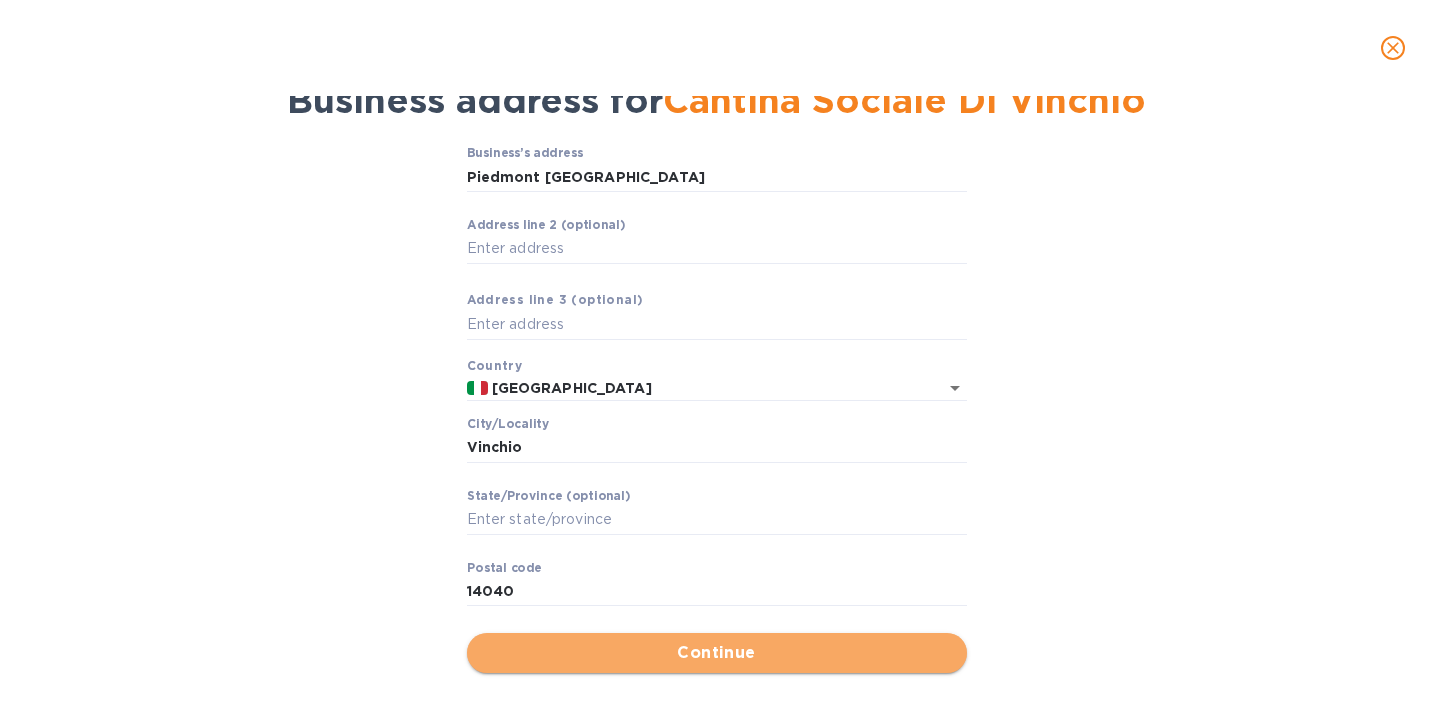 click on "Continue" at bounding box center (717, 653) 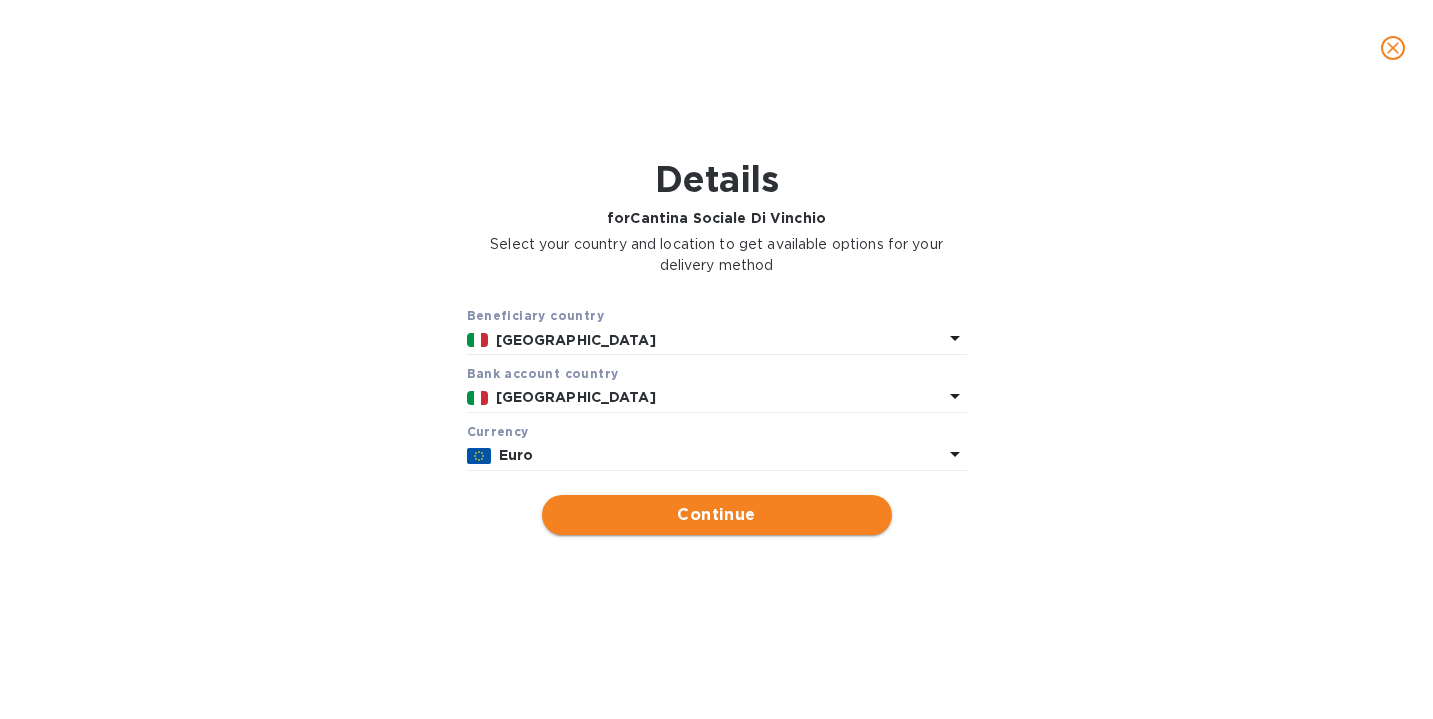 click on "Continue" at bounding box center (717, 515) 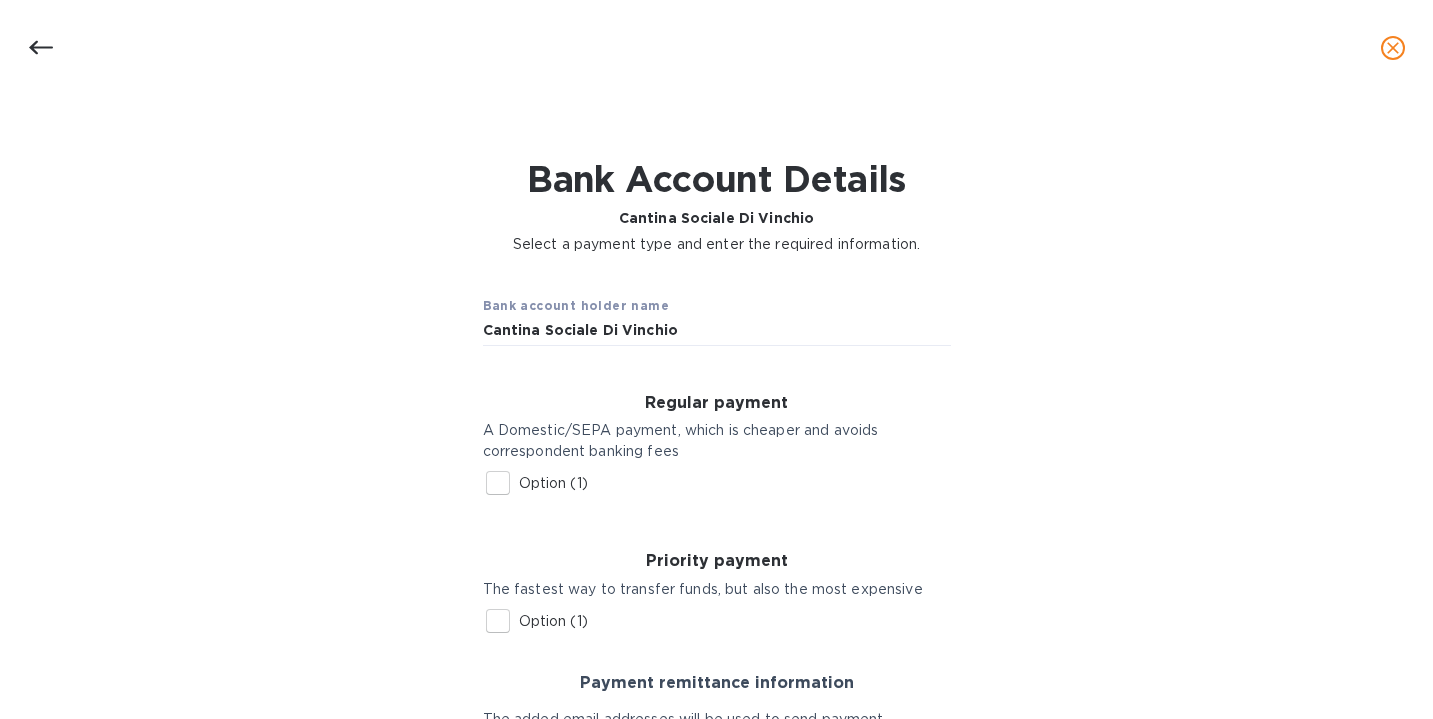 click on "Option (1)" at bounding box center (498, 483) 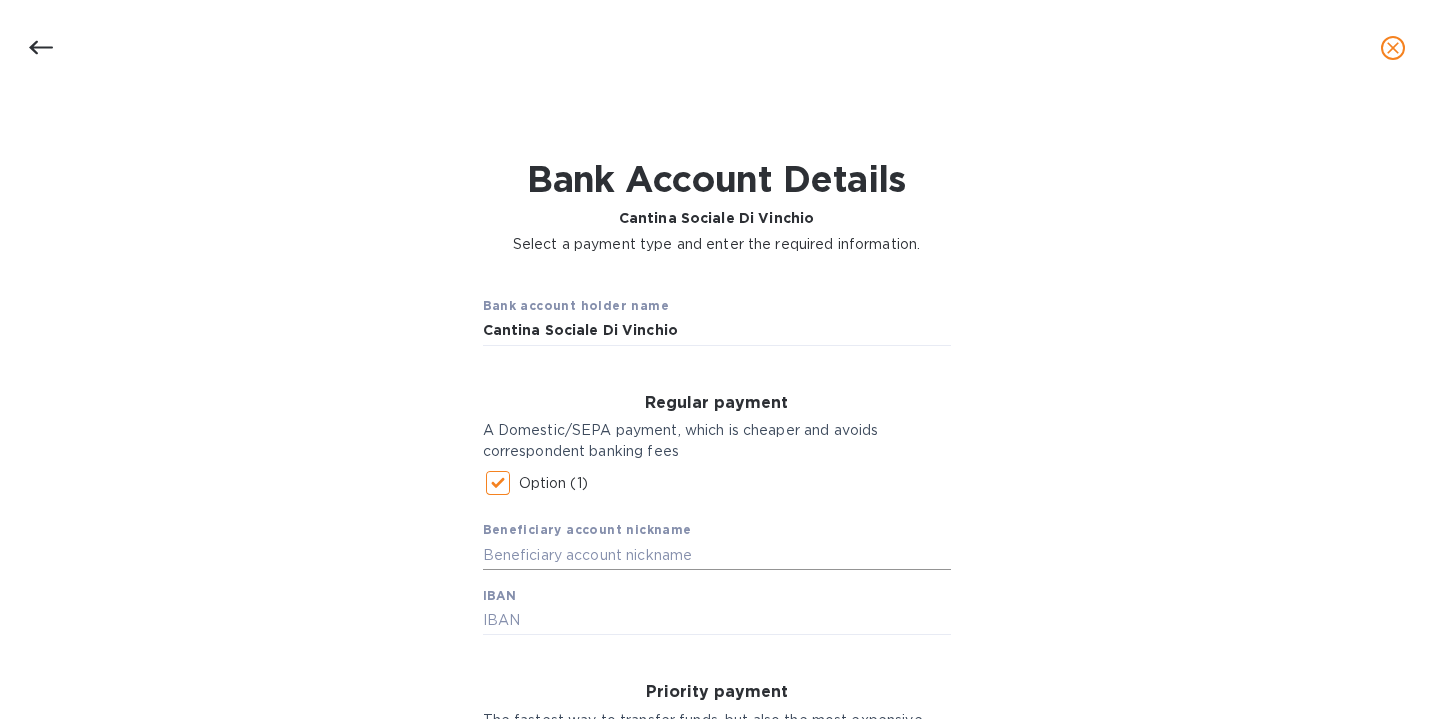 click at bounding box center [717, 555] 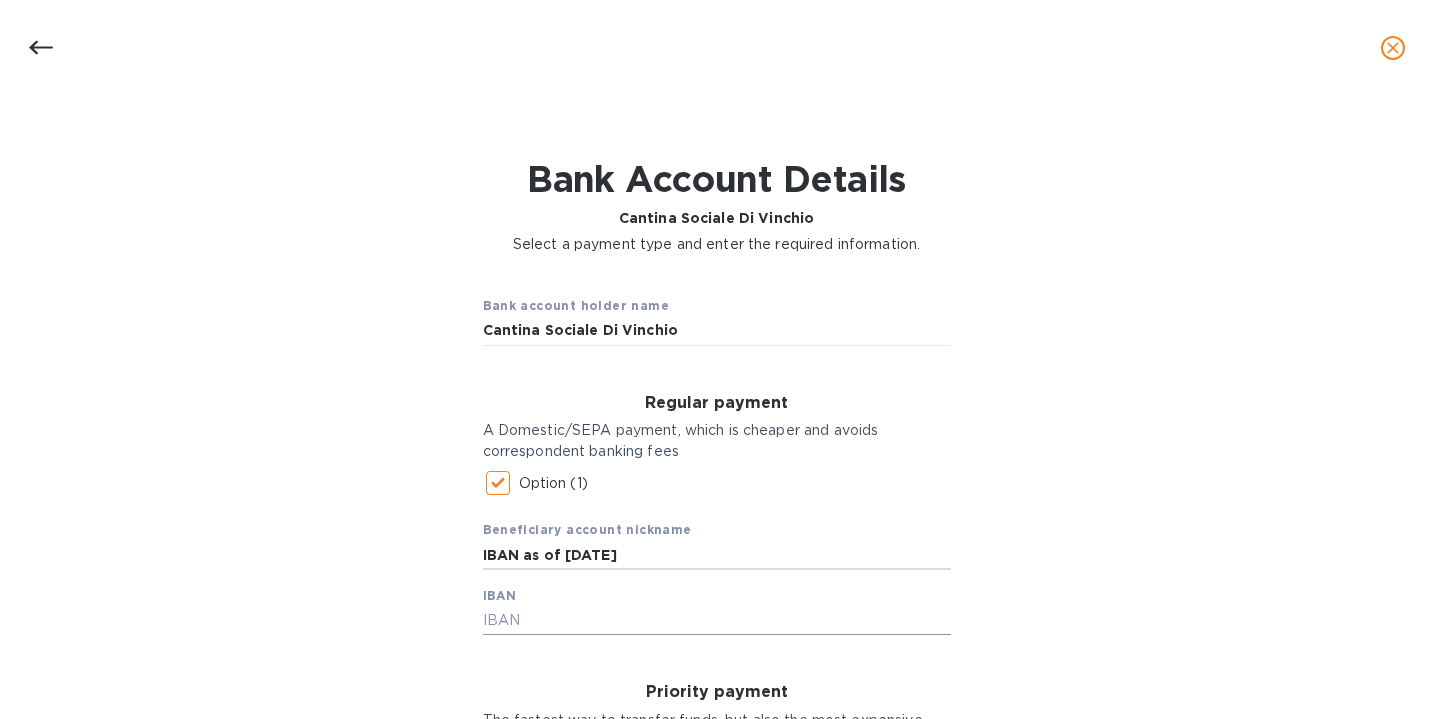 type on "IBAN as of [DATE]" 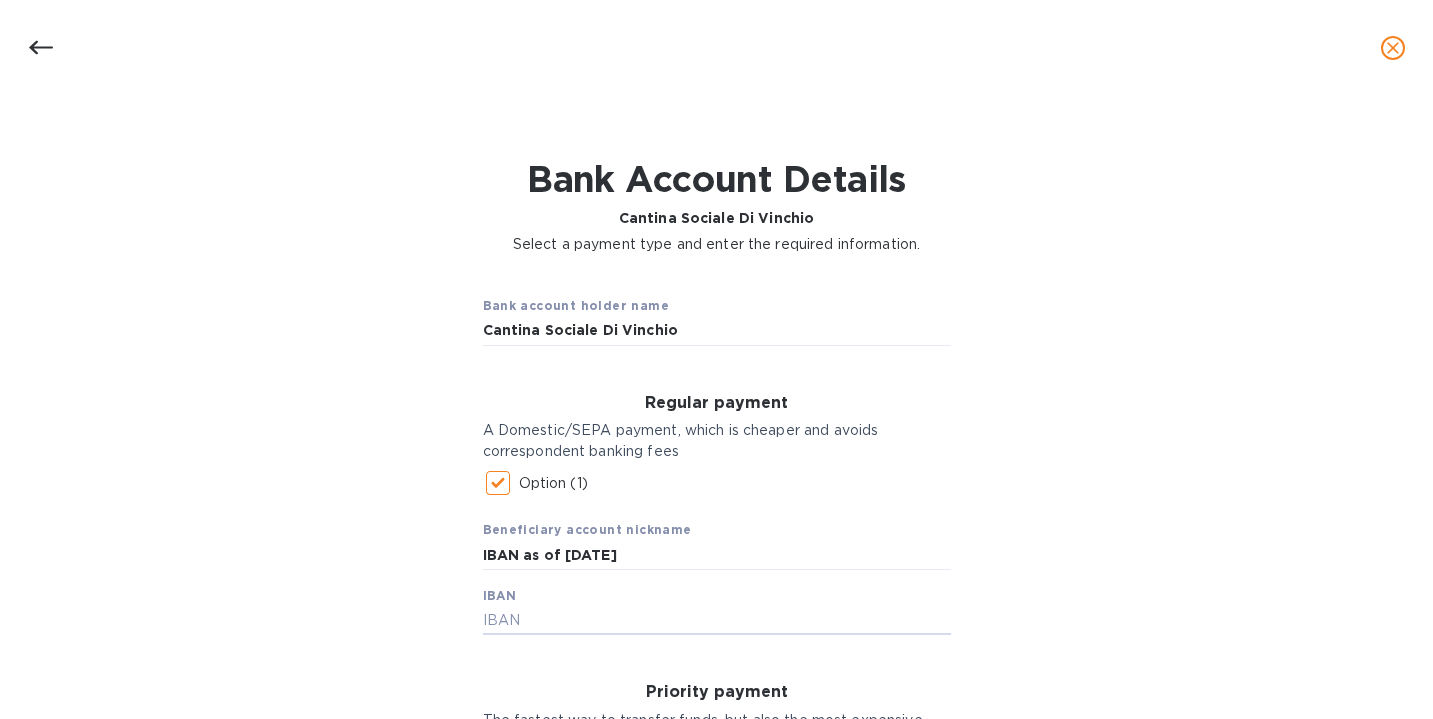 type on "Y" 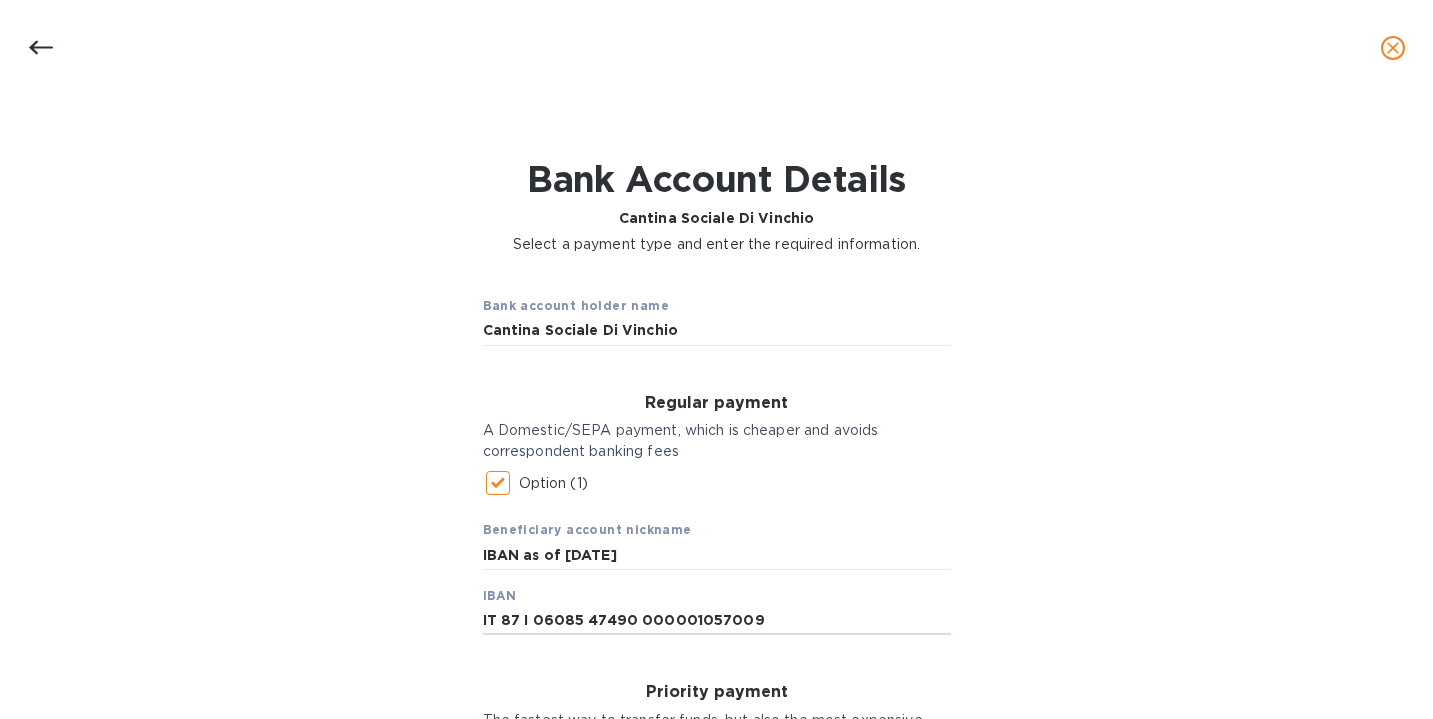 type on "IT 87 I 06085 47490 000001057009" 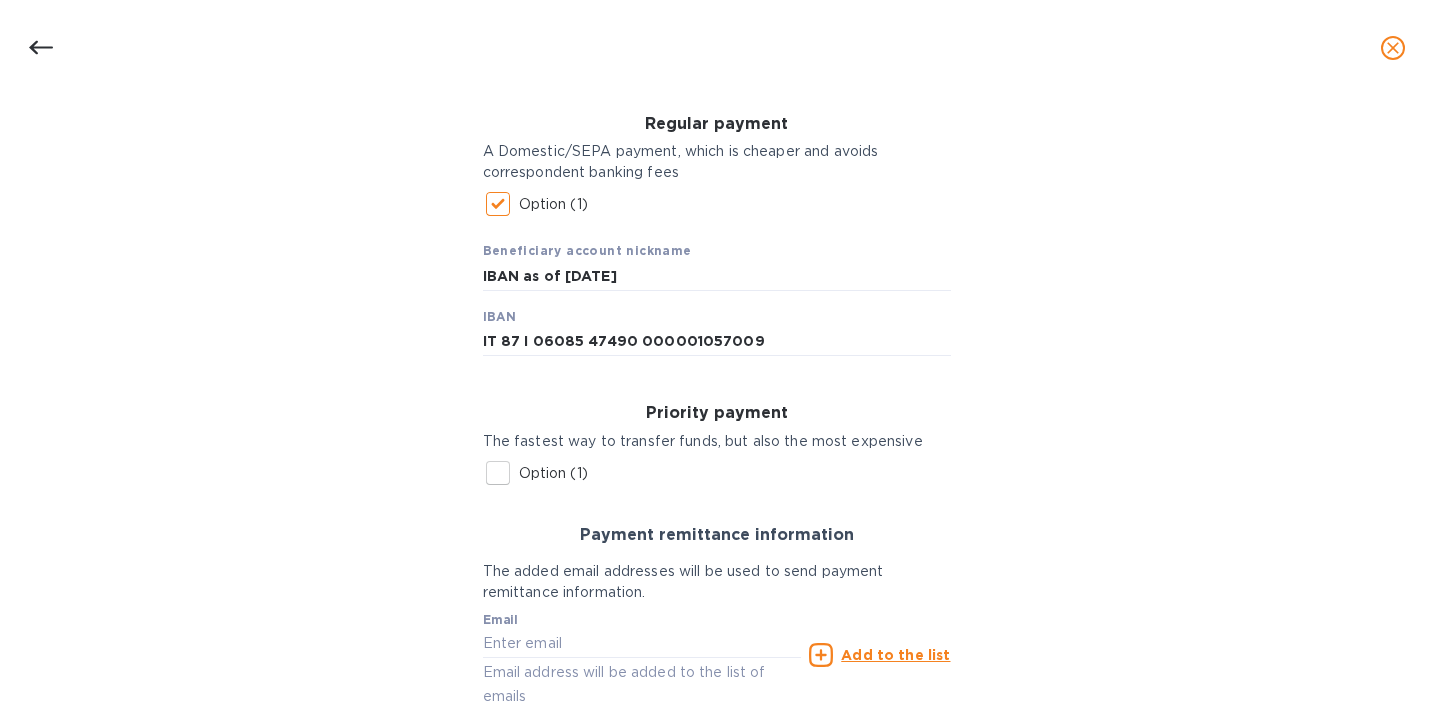 scroll, scrollTop: 347, scrollLeft: 0, axis: vertical 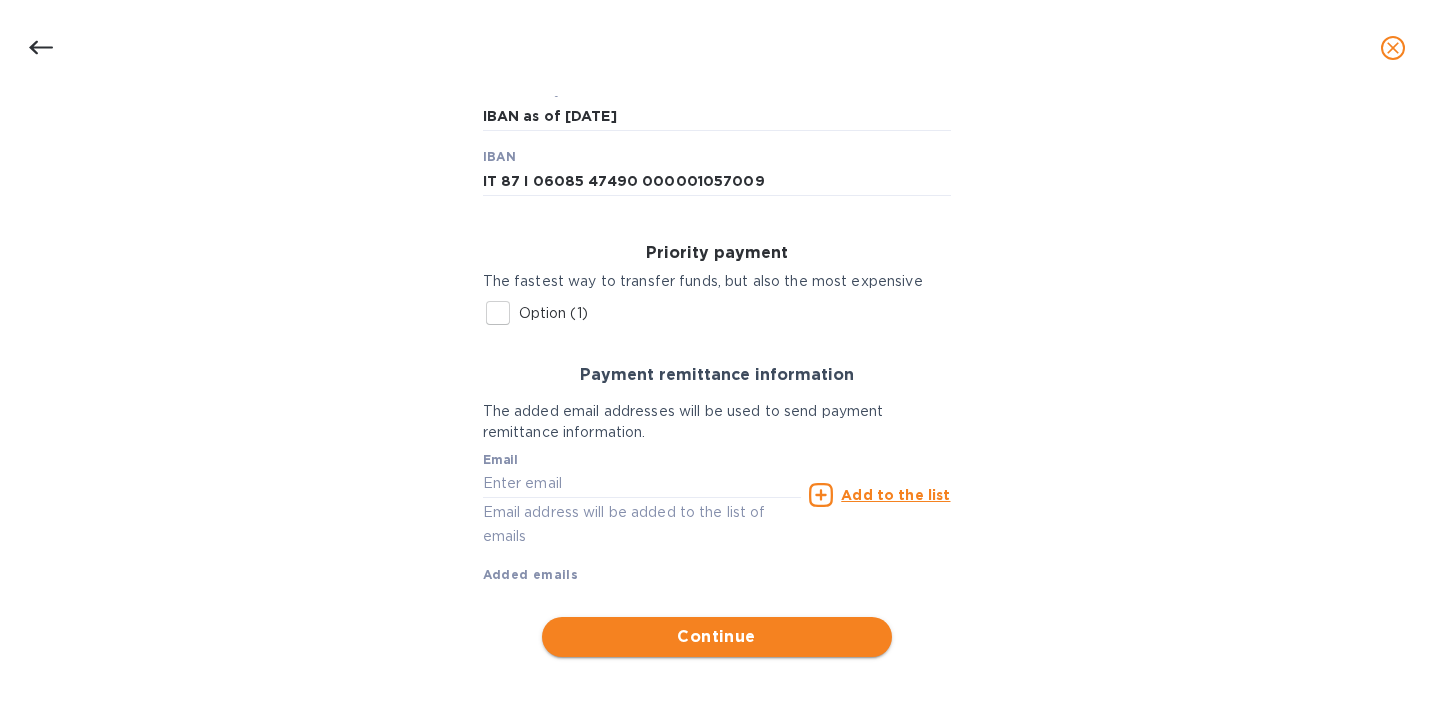 click on "Continue" at bounding box center [717, 637] 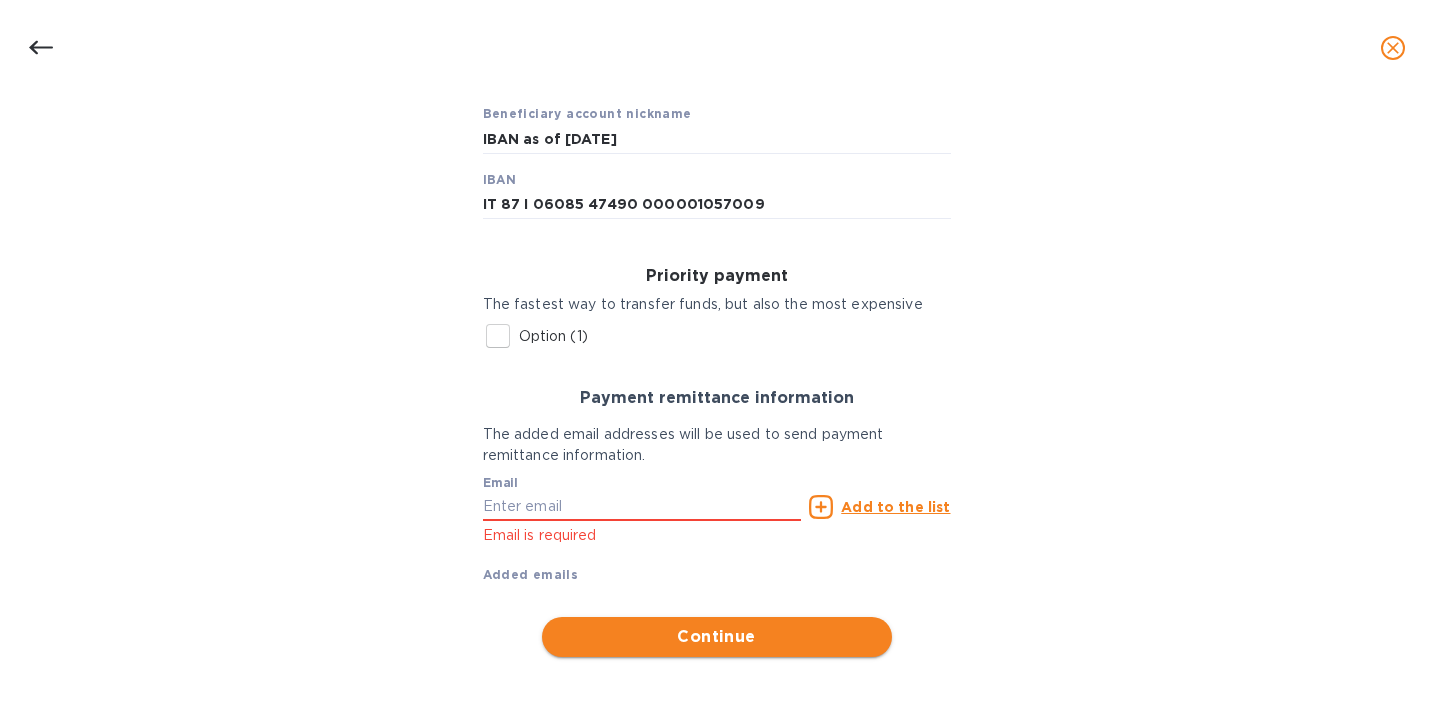 scroll, scrollTop: 416, scrollLeft: 0, axis: vertical 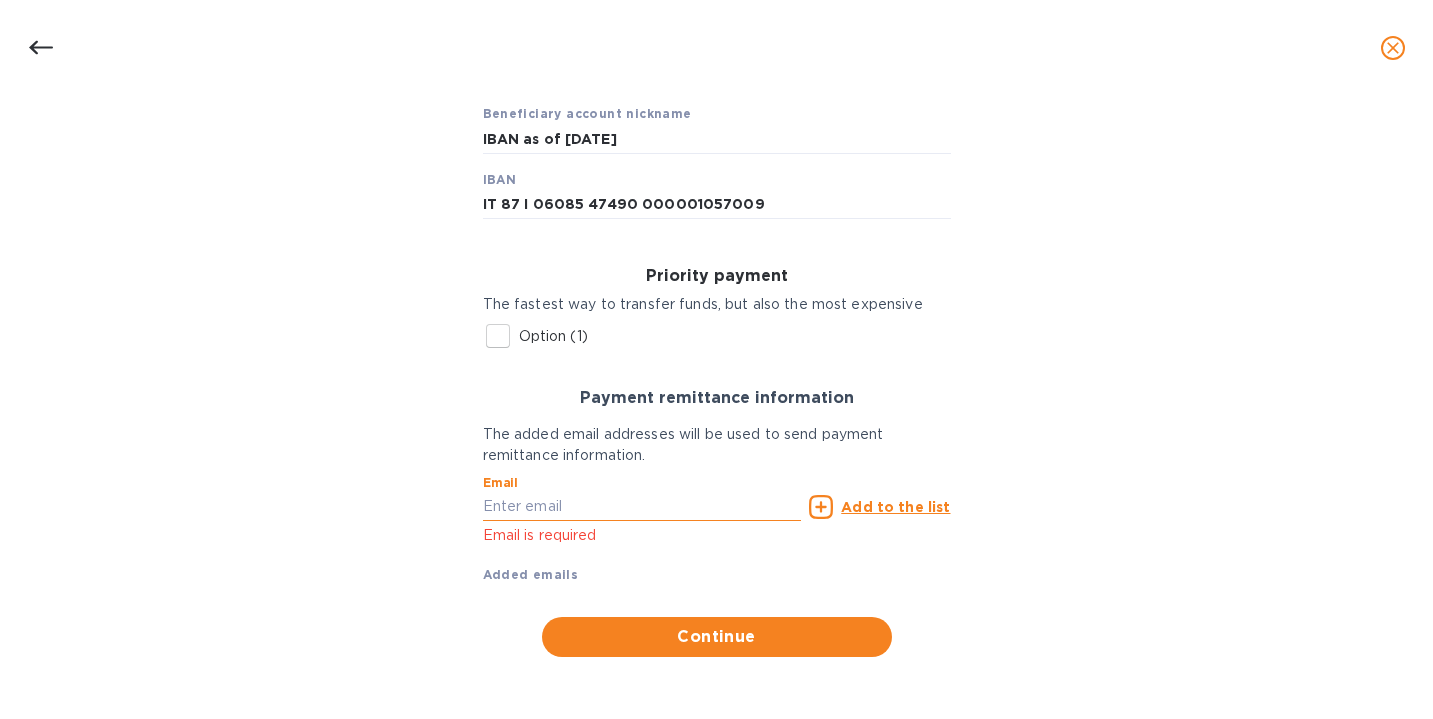 click at bounding box center [642, 507] 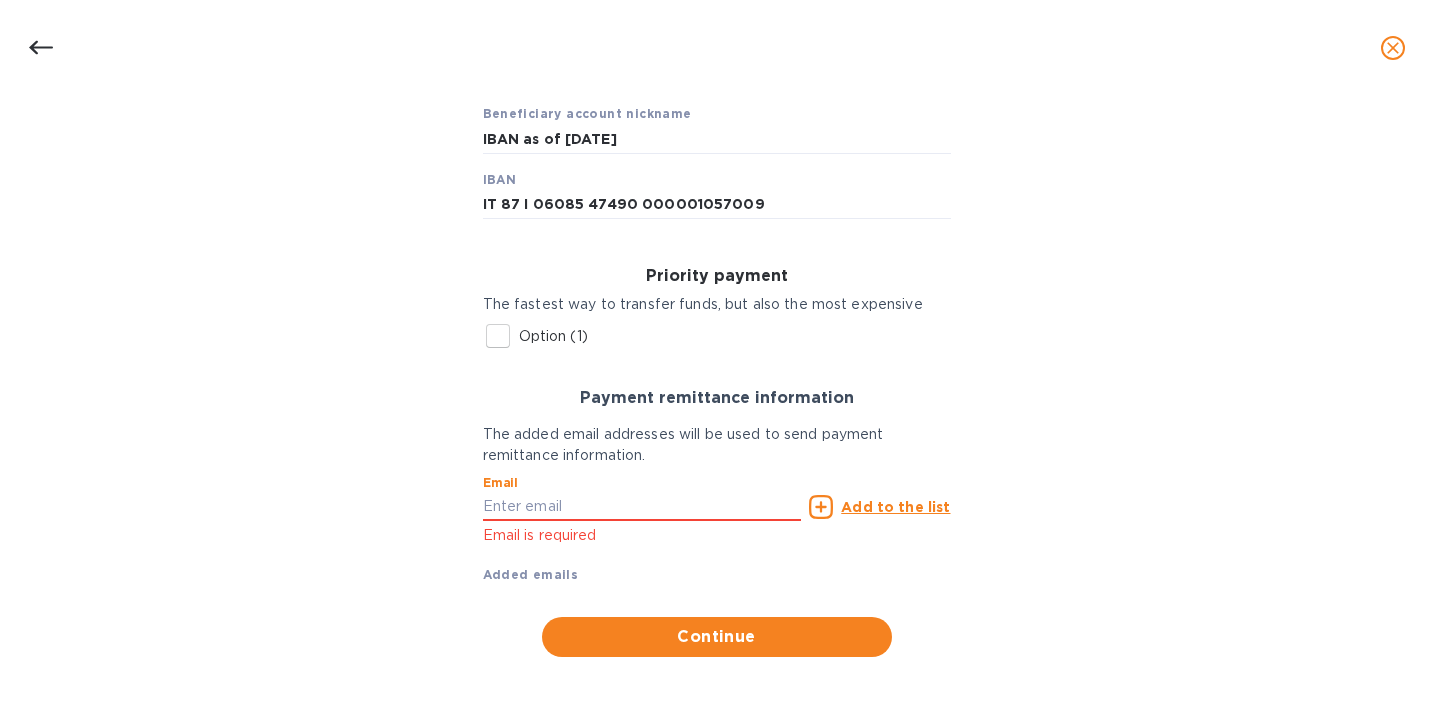 paste on "[EMAIL_ADDRESS][DOMAIN_NAME]" 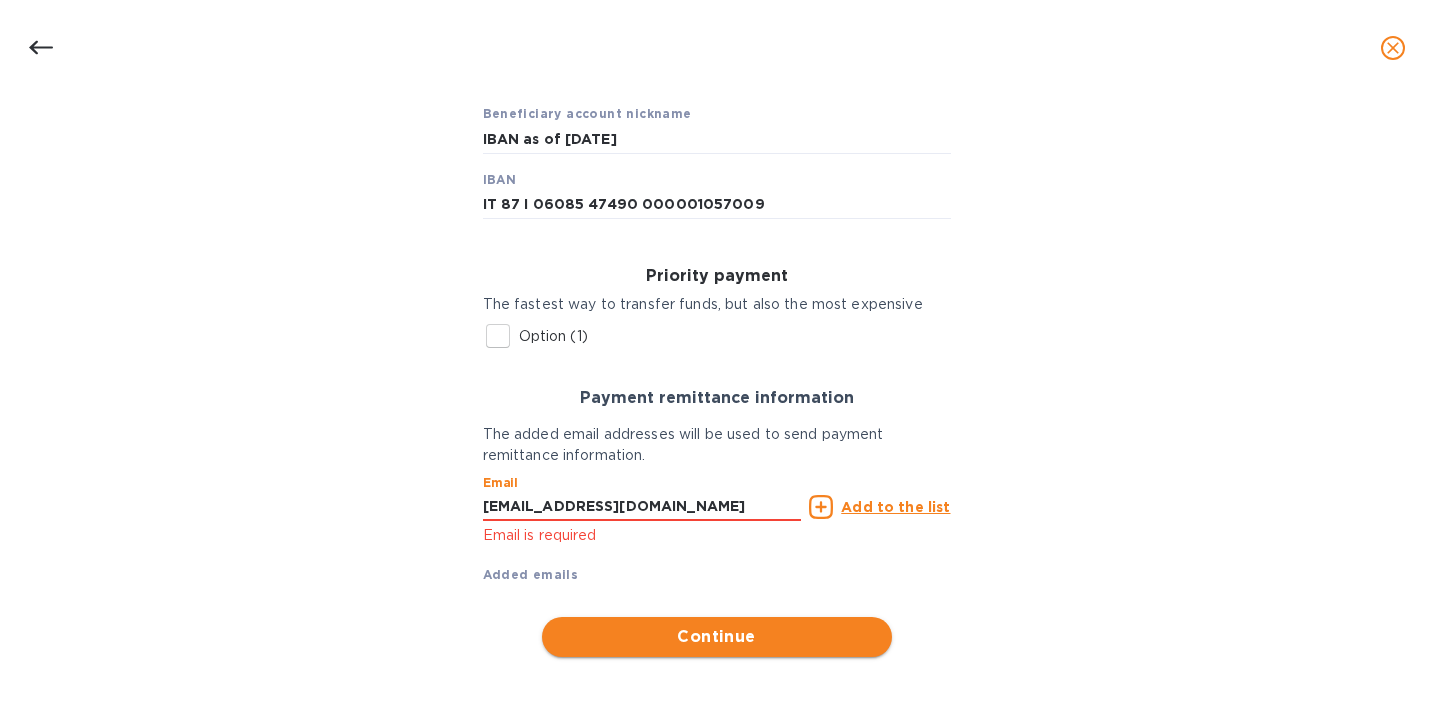 type on "[EMAIL_ADDRESS][DOMAIN_NAME]" 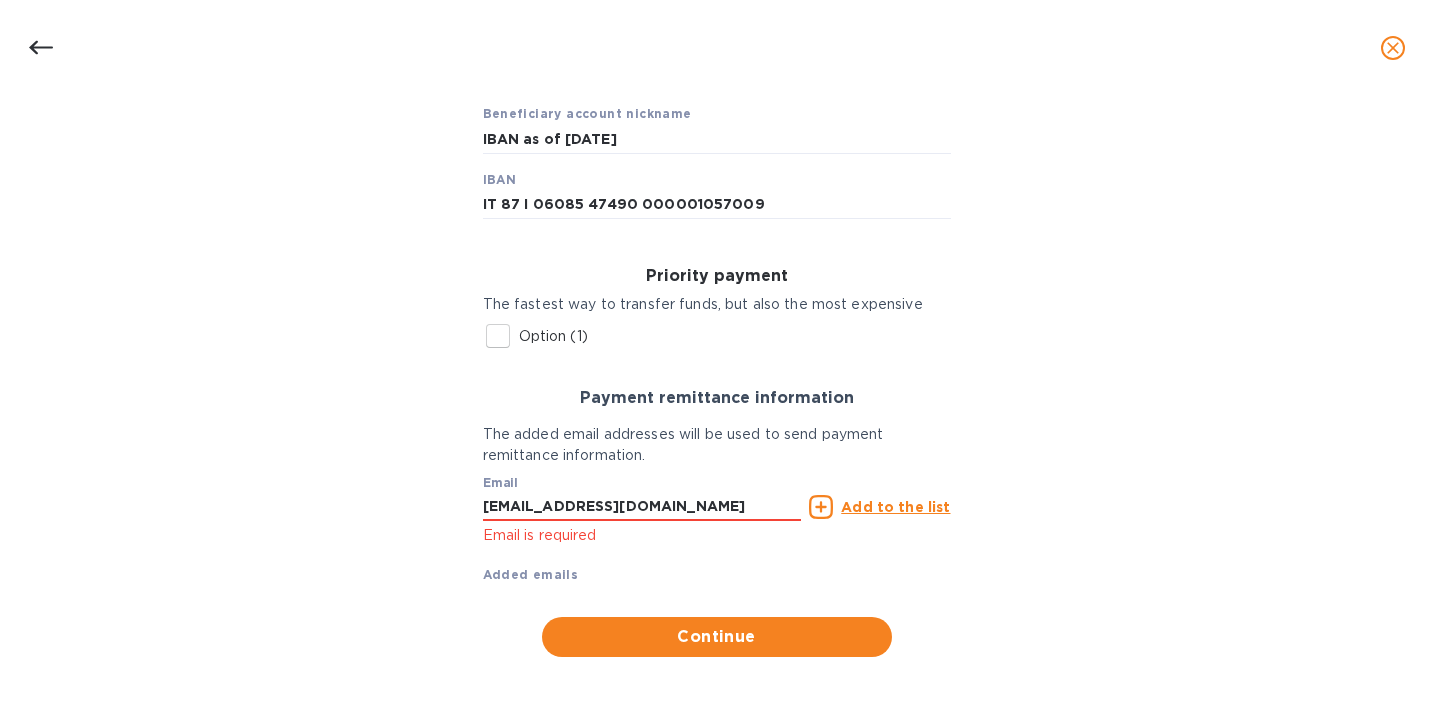 click on "Add to the list" at bounding box center [895, 507] 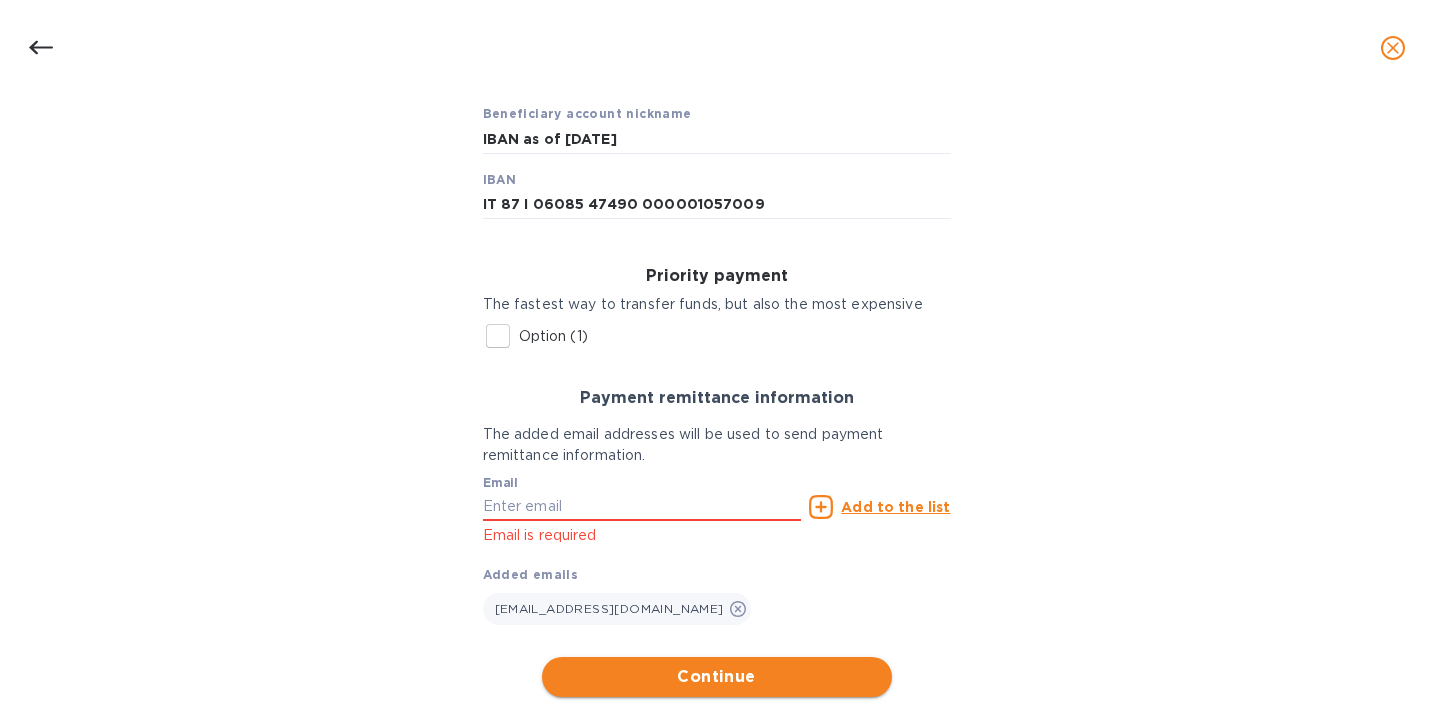 click on "Continue" at bounding box center (717, 677) 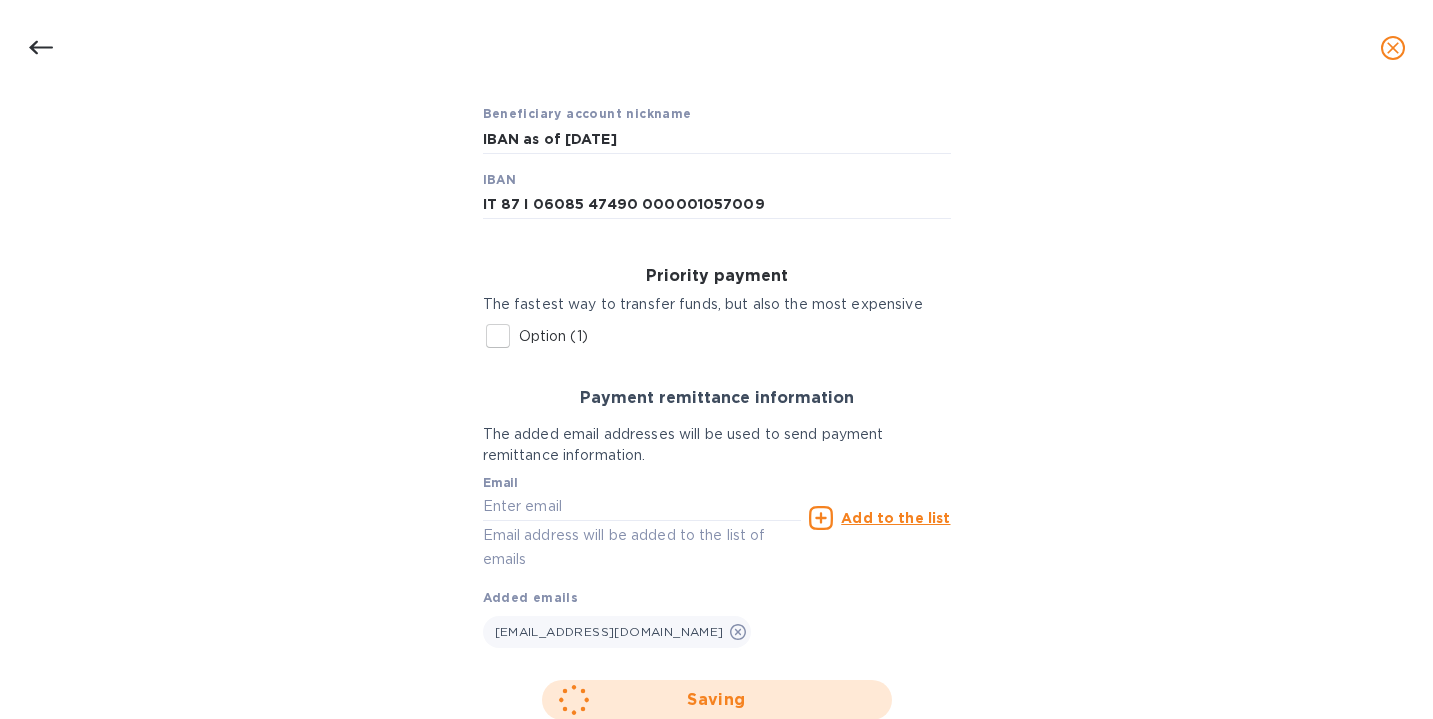 scroll, scrollTop: 103, scrollLeft: 0, axis: vertical 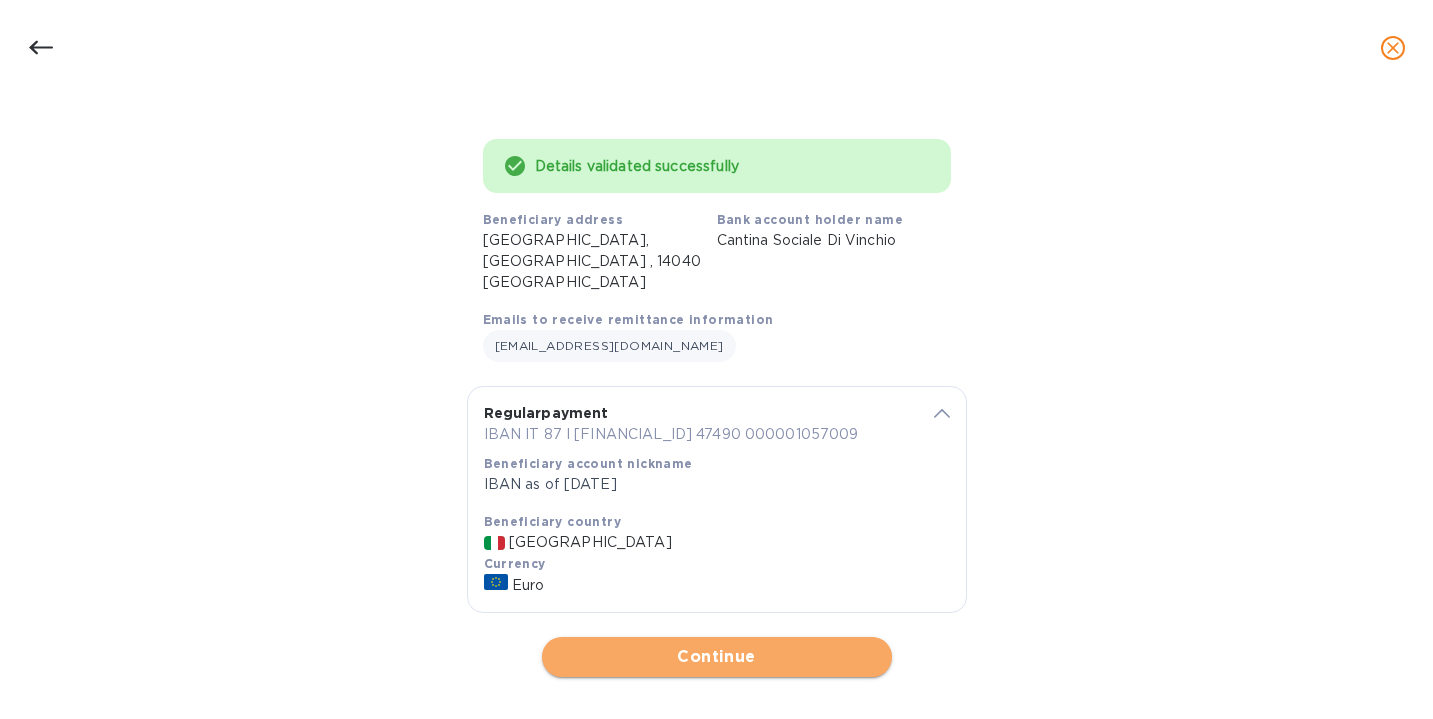 click on "Continue" at bounding box center (717, 657) 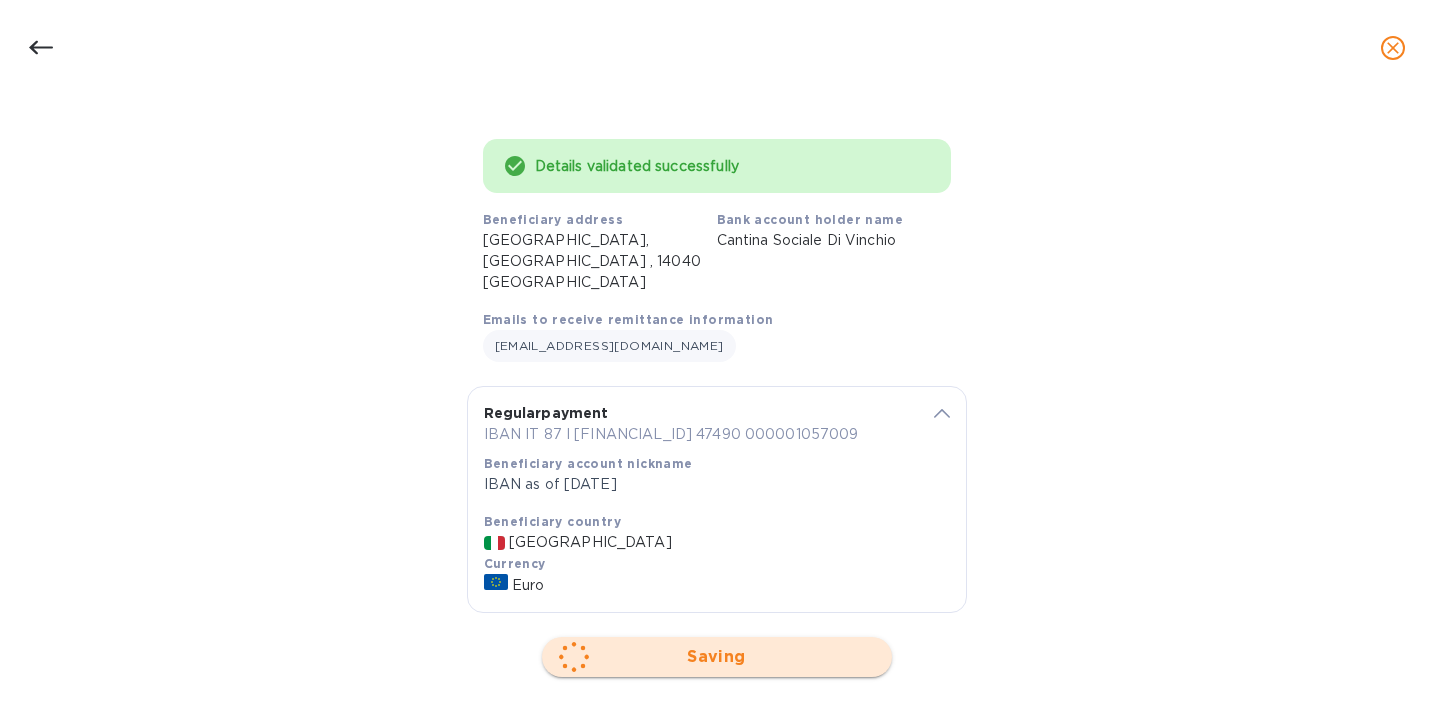 scroll, scrollTop: 0, scrollLeft: 0, axis: both 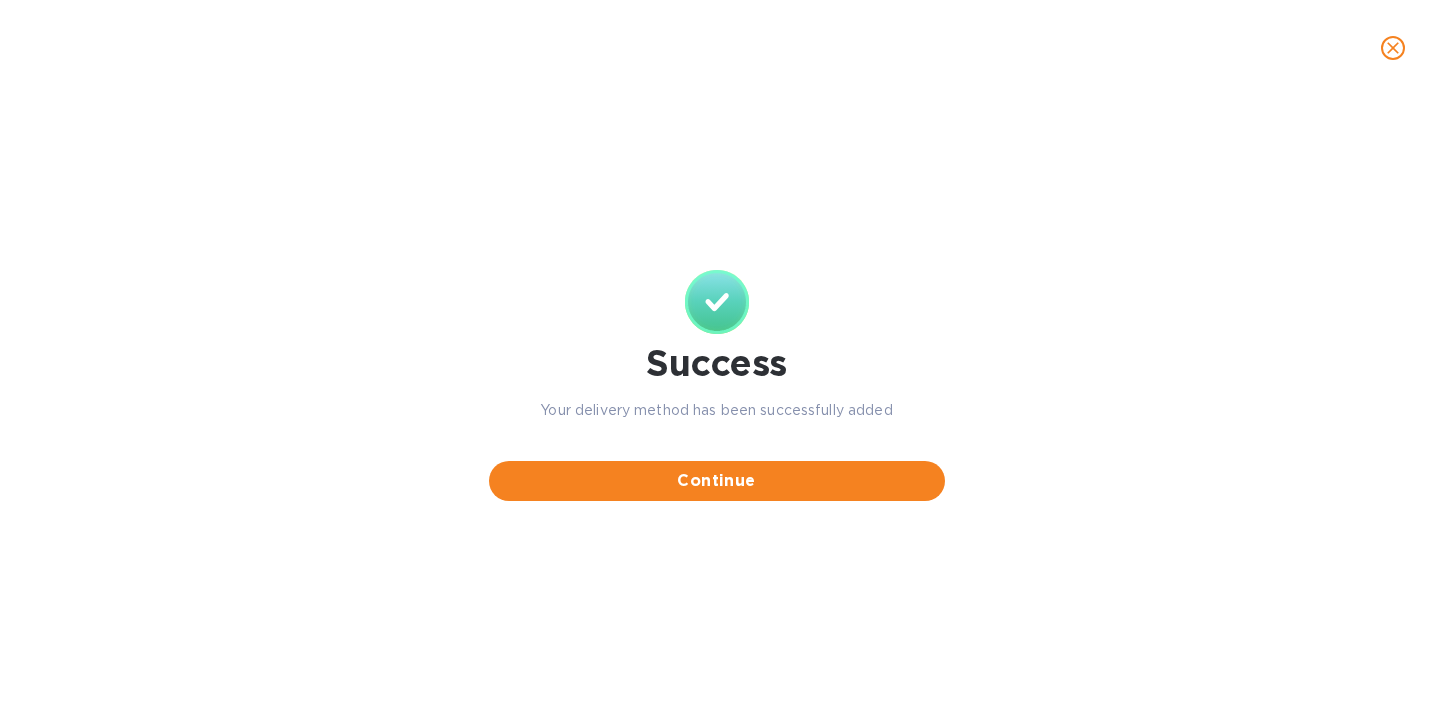 click 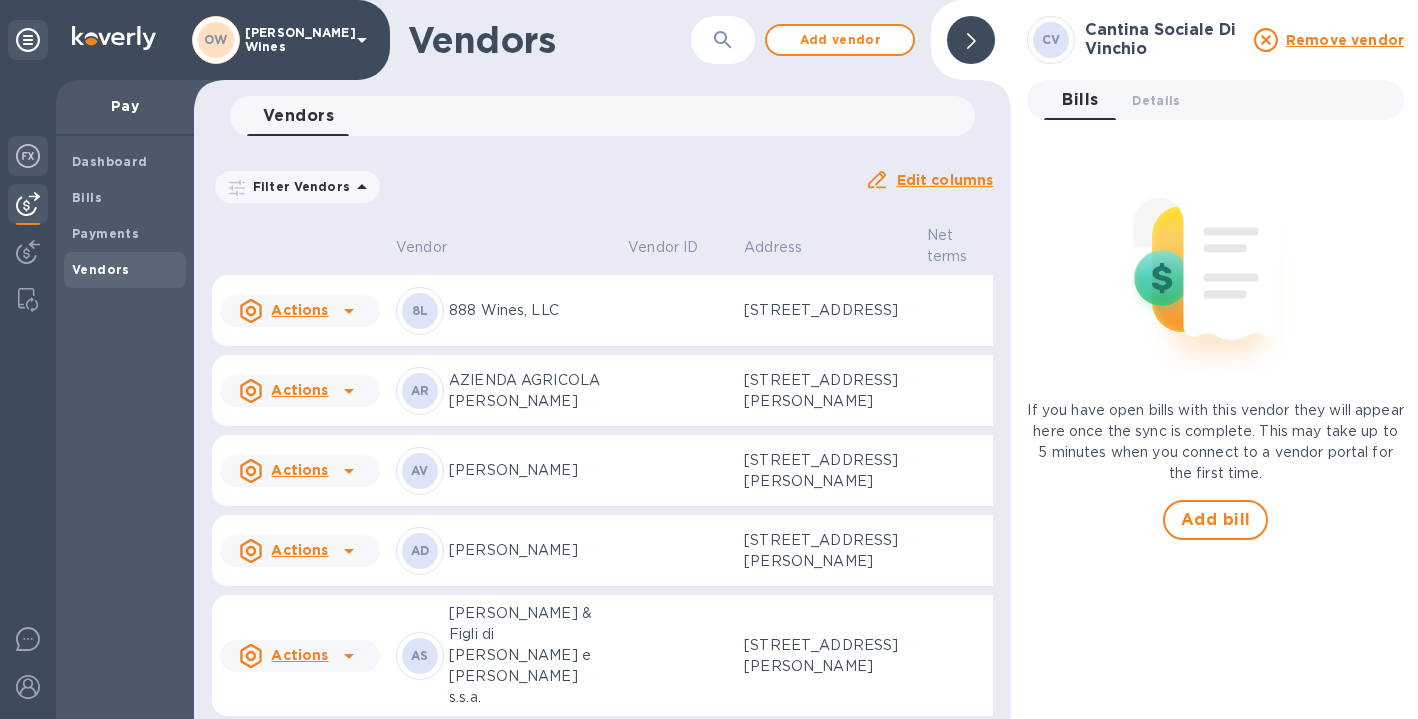 click at bounding box center [28, 158] 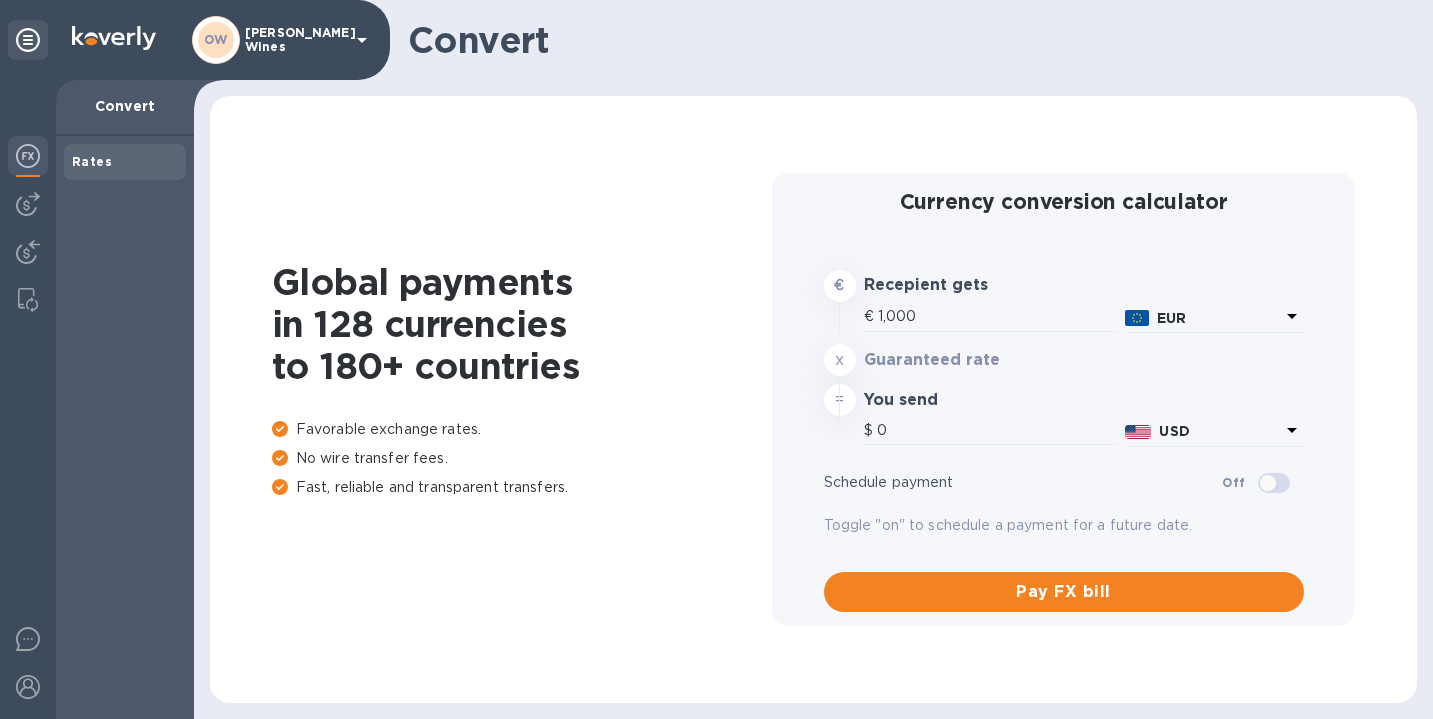 type on "1,172.7" 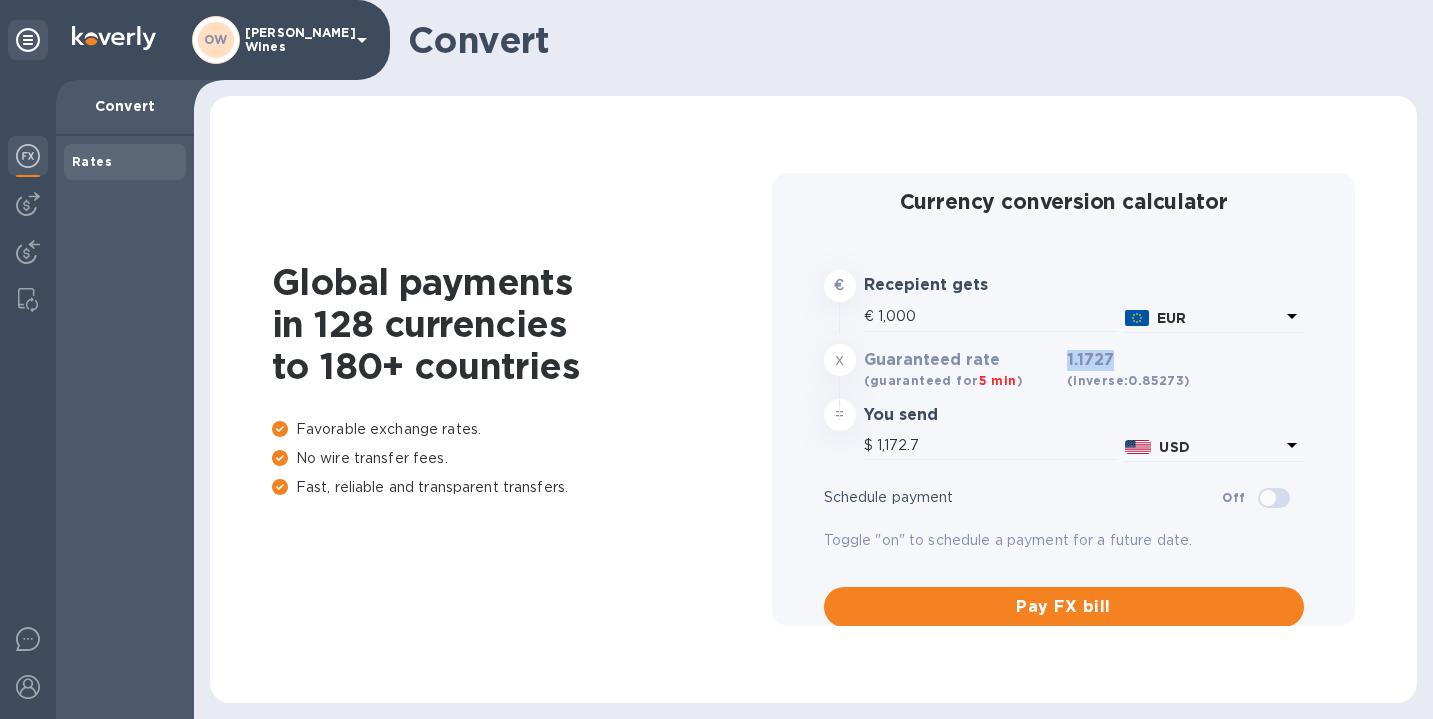 drag, startPoint x: 1061, startPoint y: 355, endPoint x: 1121, endPoint y: 354, distance: 60.00833 